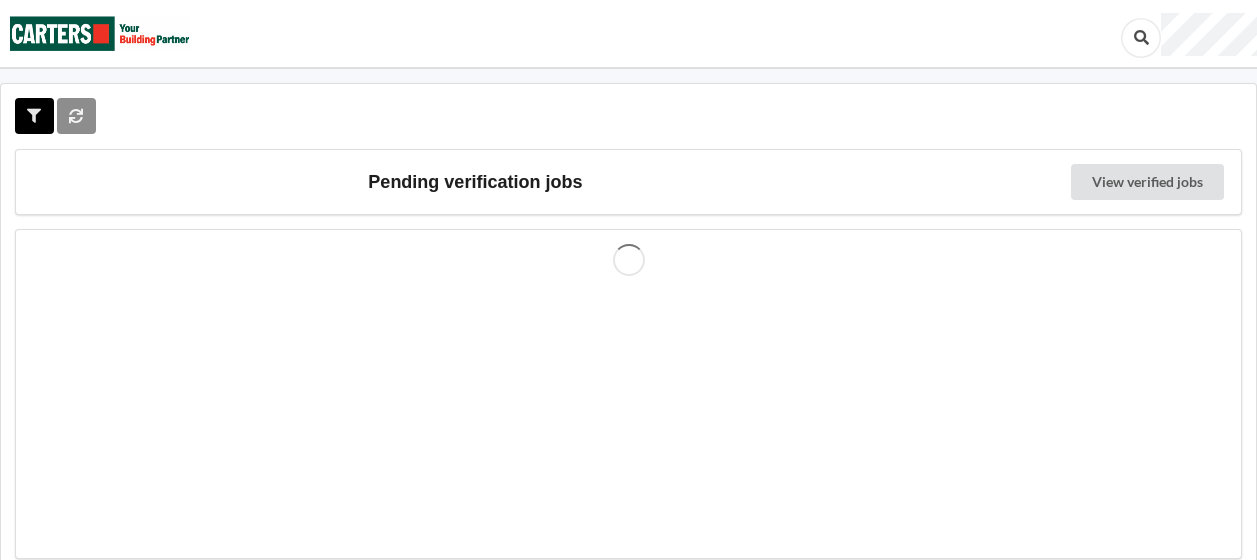scroll, scrollTop: 0, scrollLeft: 0, axis: both 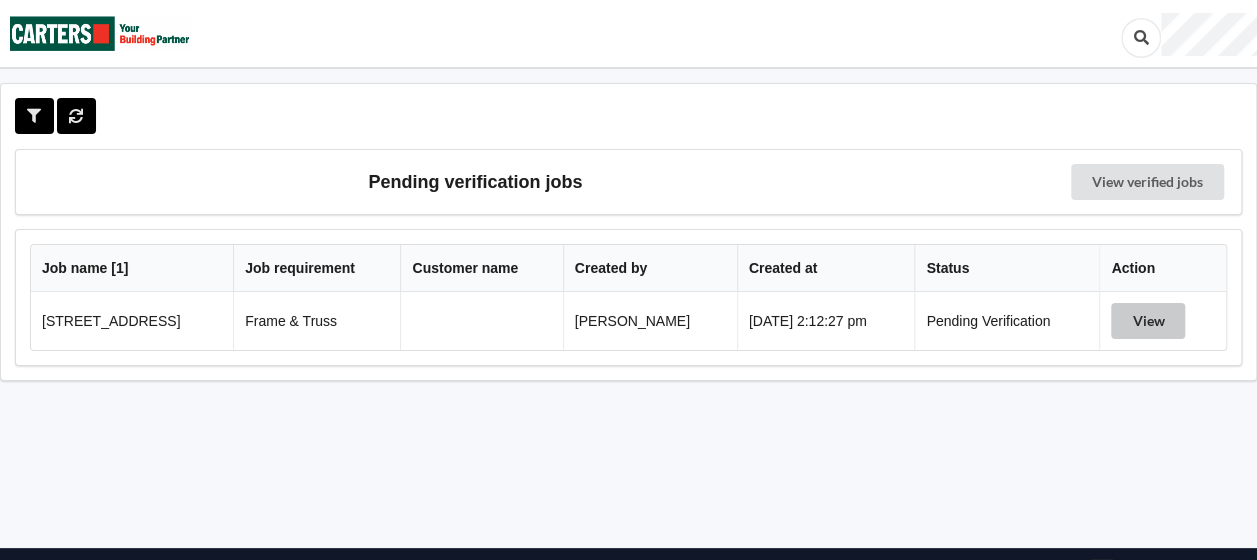 click on "View" at bounding box center (1148, 321) 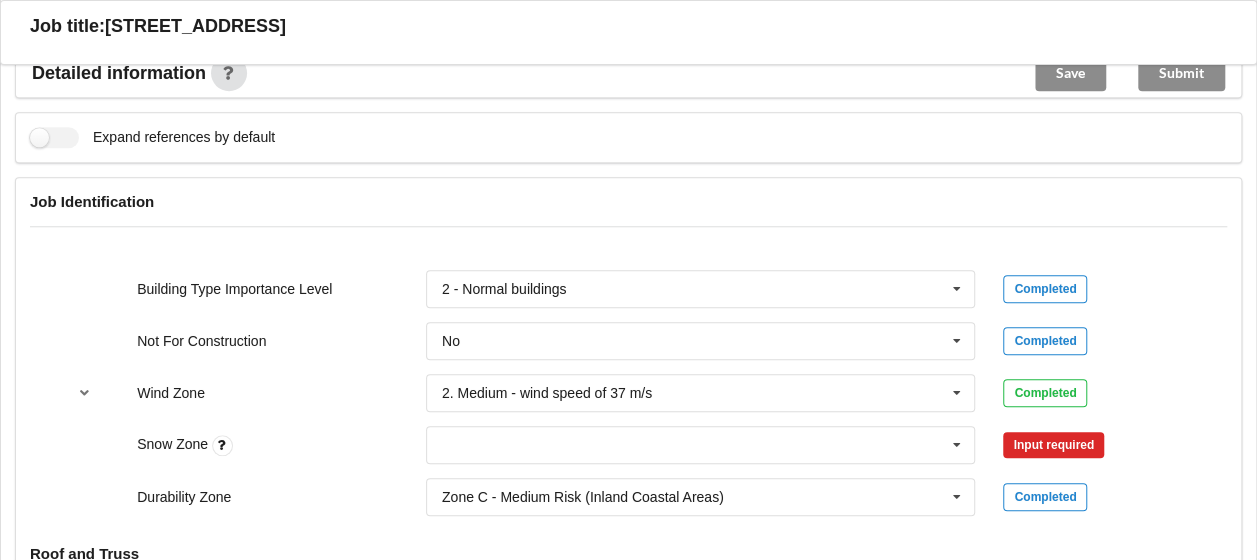 scroll, scrollTop: 800, scrollLeft: 0, axis: vertical 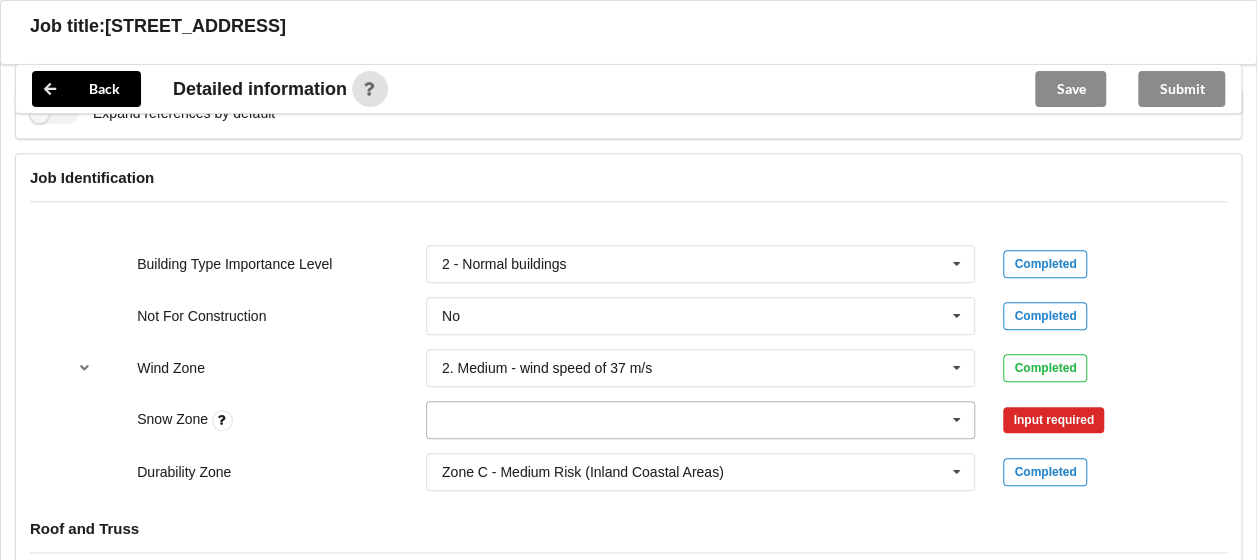 click at bounding box center [702, 420] 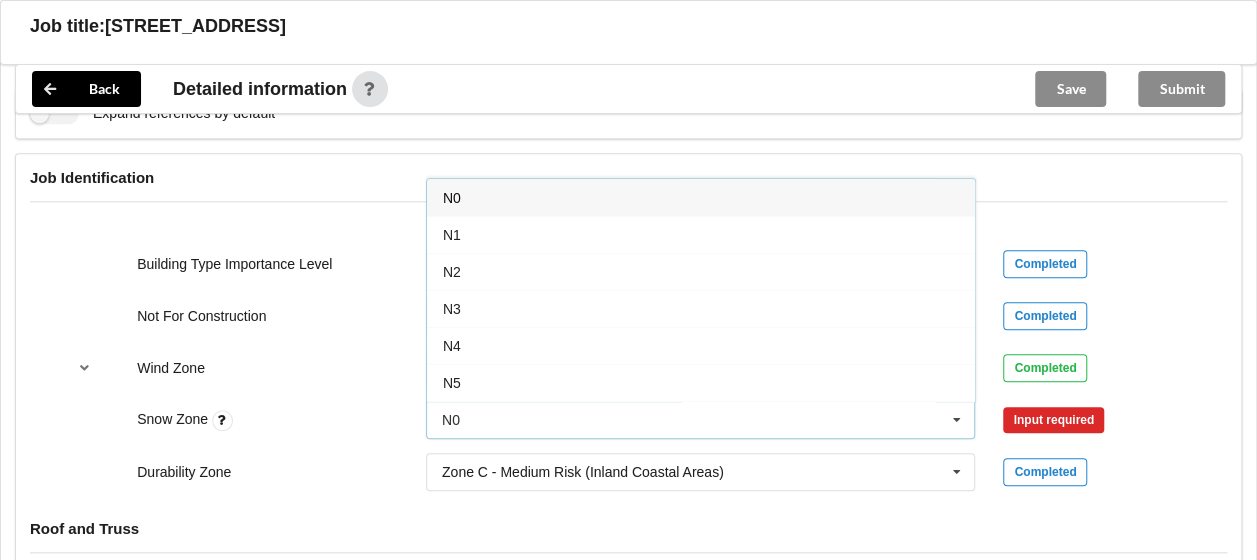 click on "N0" at bounding box center [701, 197] 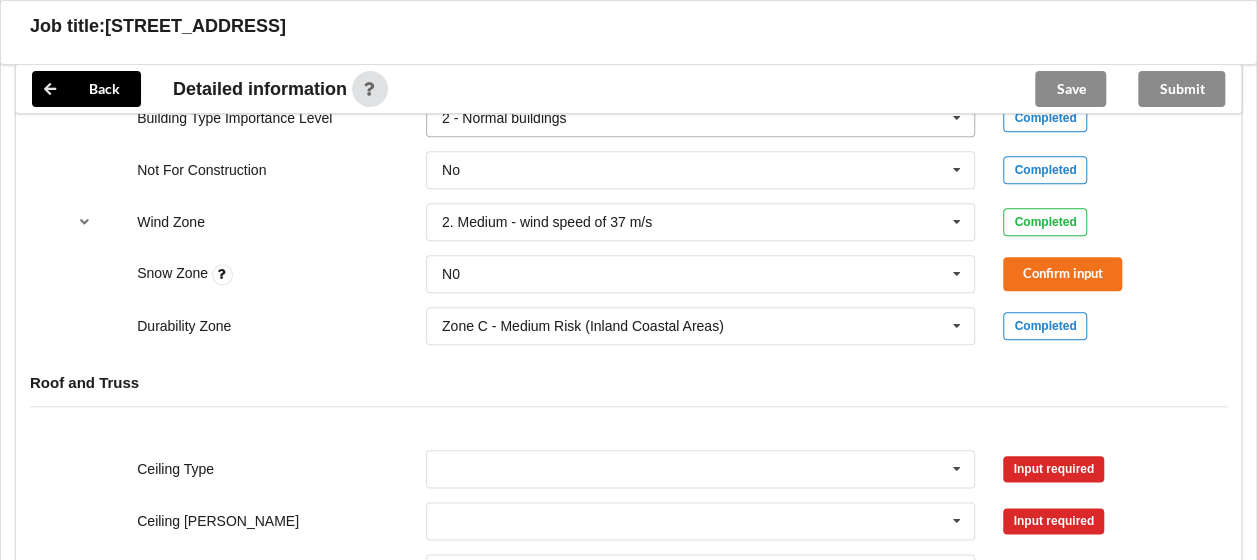 scroll, scrollTop: 1100, scrollLeft: 0, axis: vertical 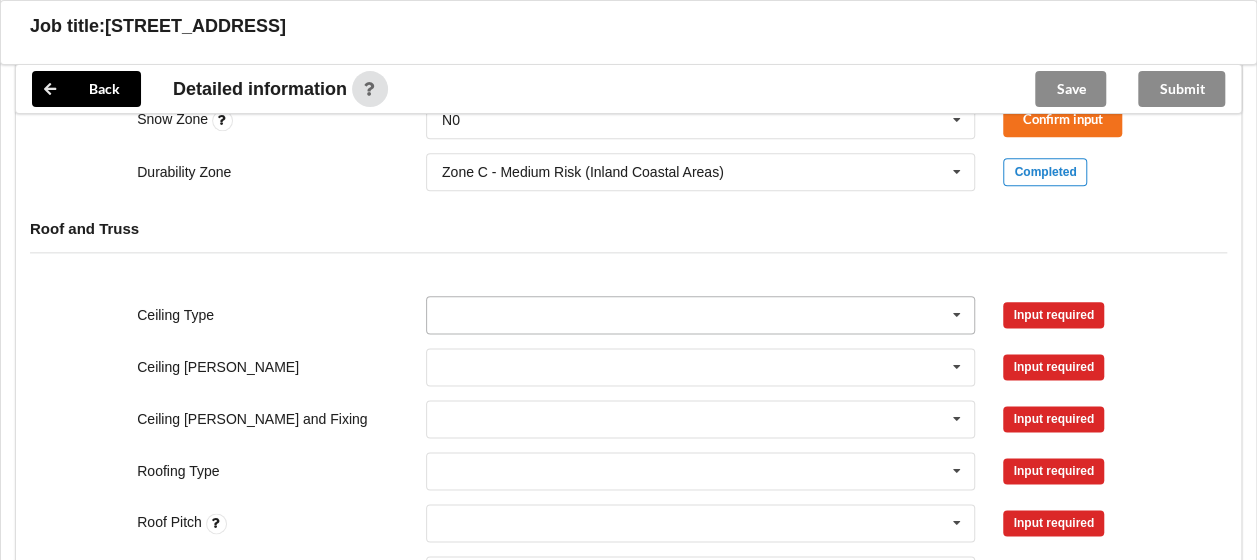 click at bounding box center [702, 315] 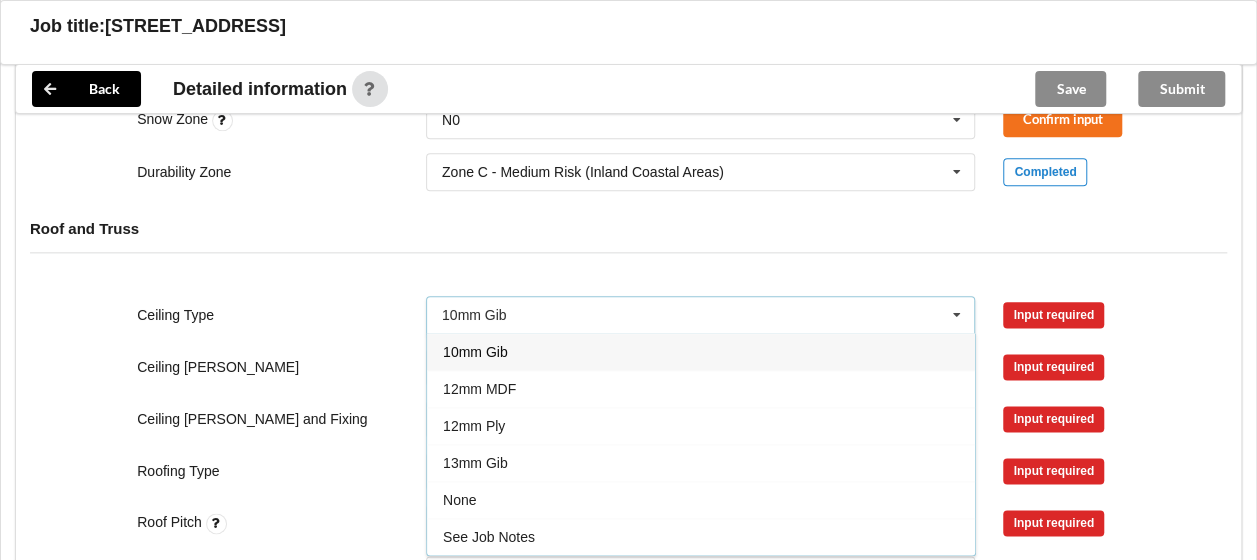 click on "10mm Gib" at bounding box center (701, 351) 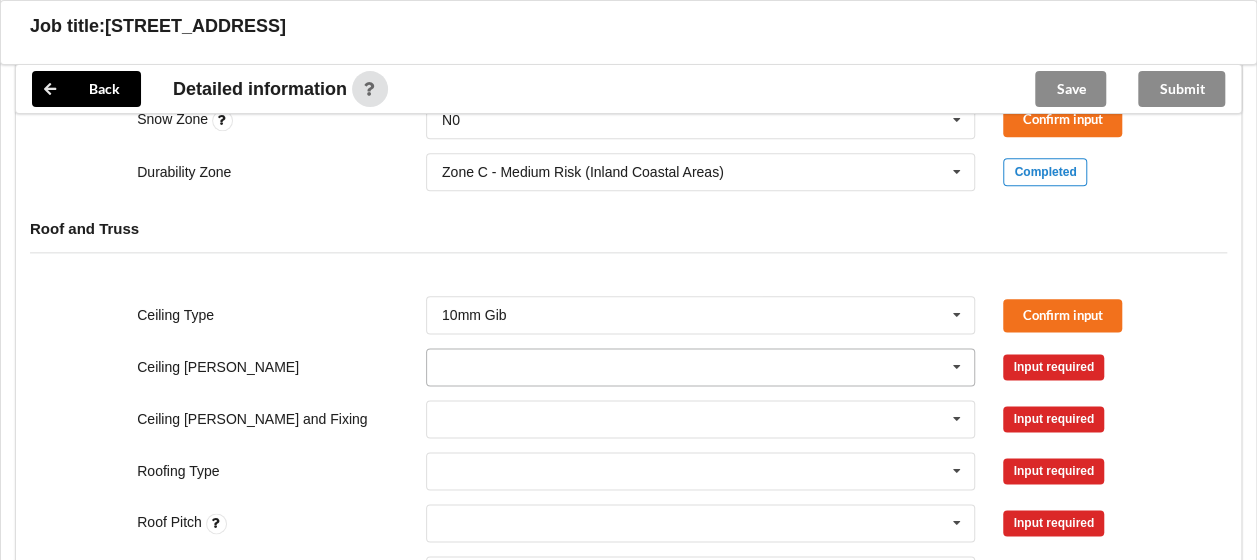click at bounding box center (702, 367) 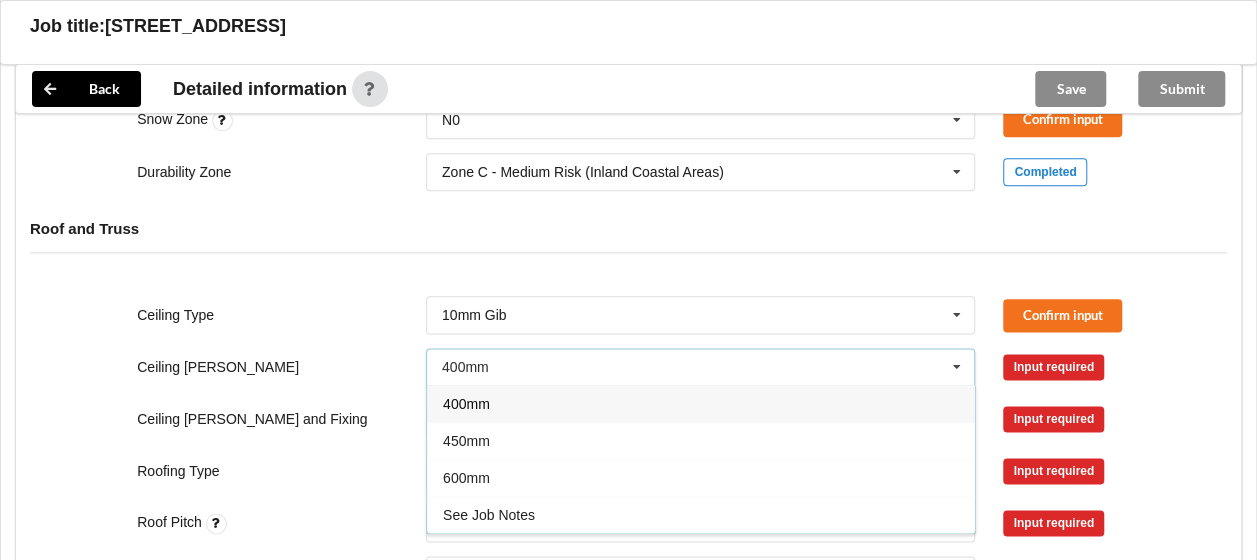 click on "400mm" at bounding box center (701, 403) 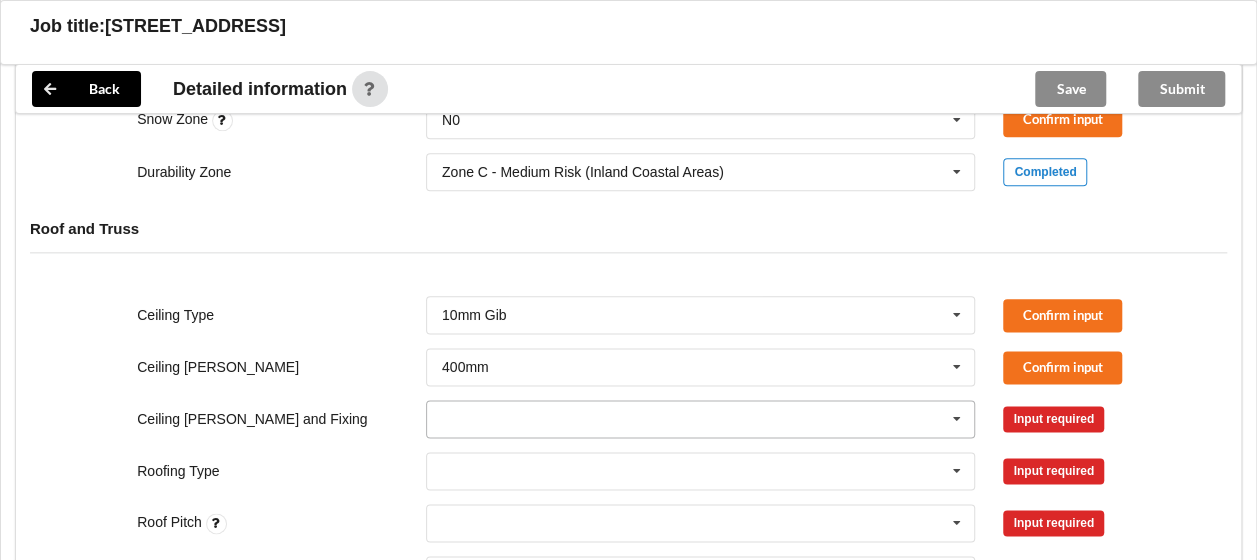 click at bounding box center (702, 419) 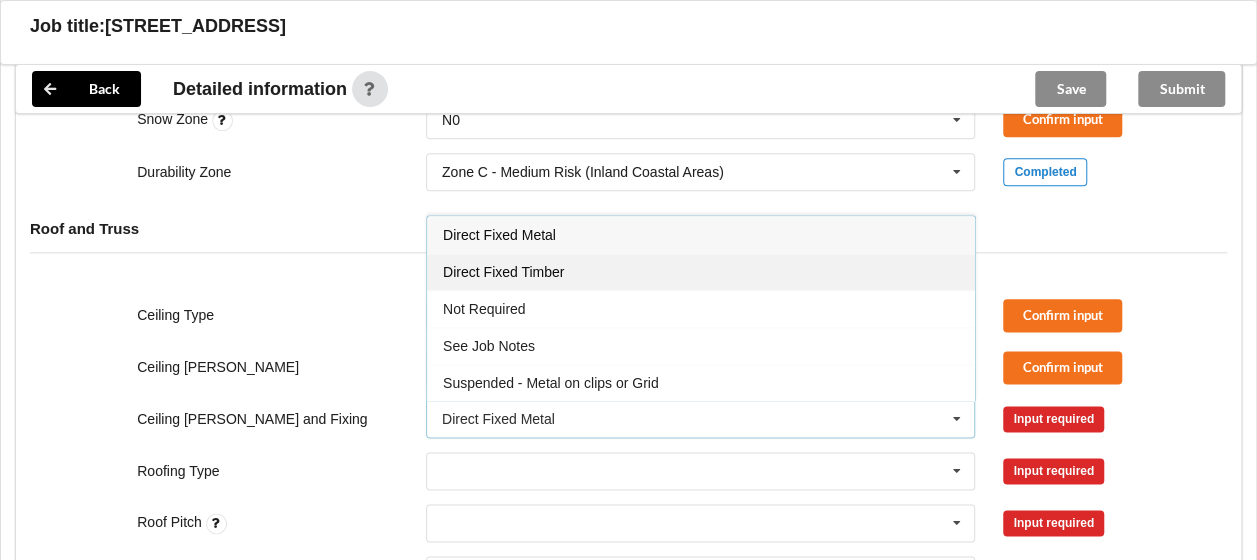click on "Direct Fixed Timber" at bounding box center (503, 272) 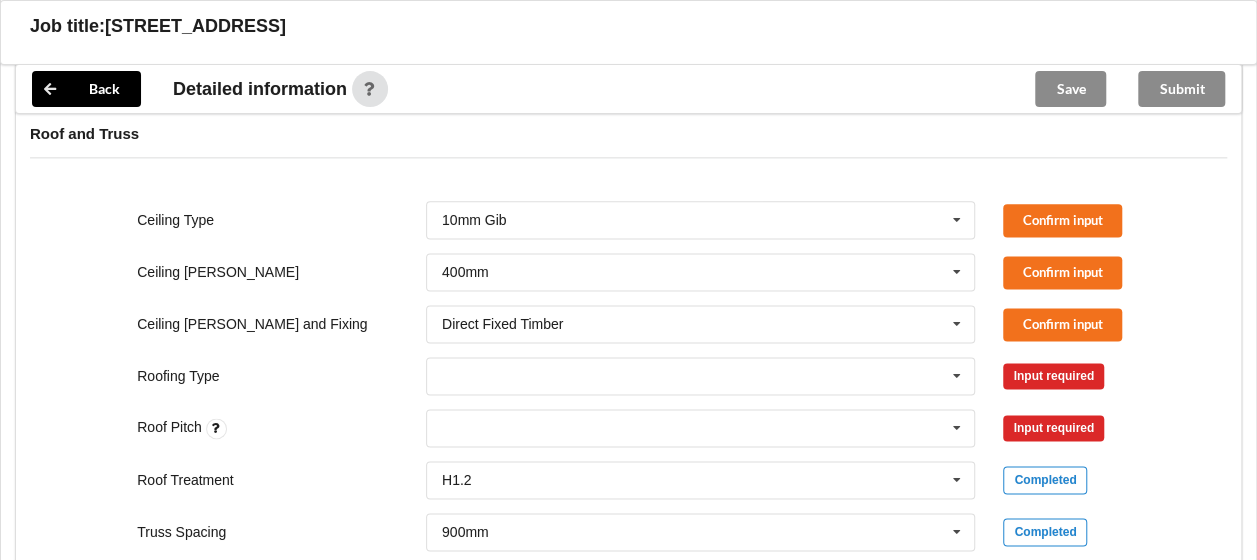 scroll, scrollTop: 1400, scrollLeft: 0, axis: vertical 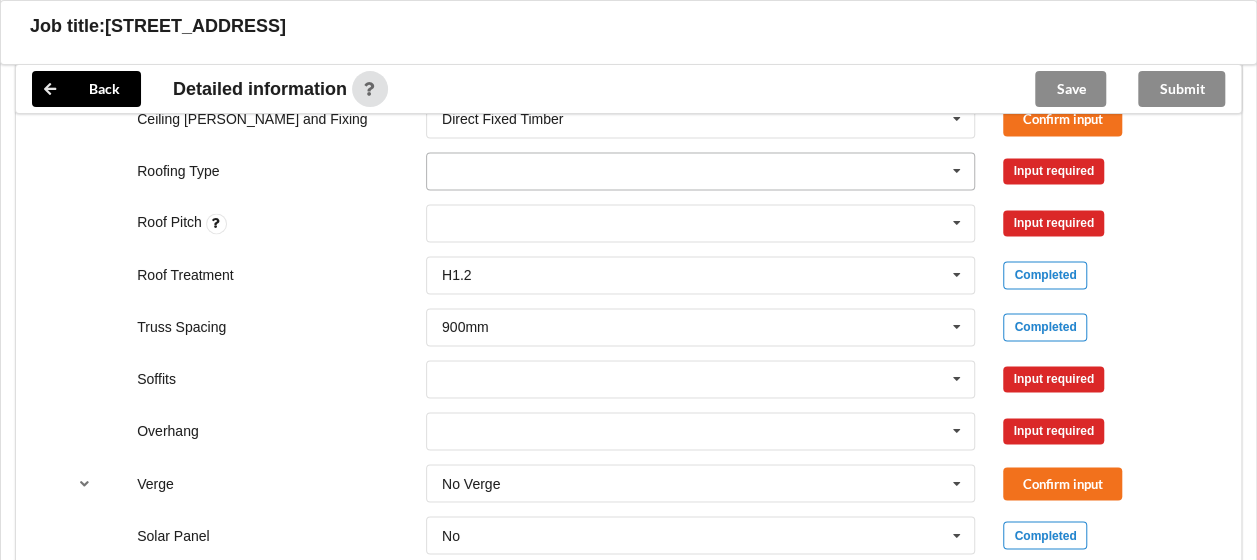 click at bounding box center [702, 171] 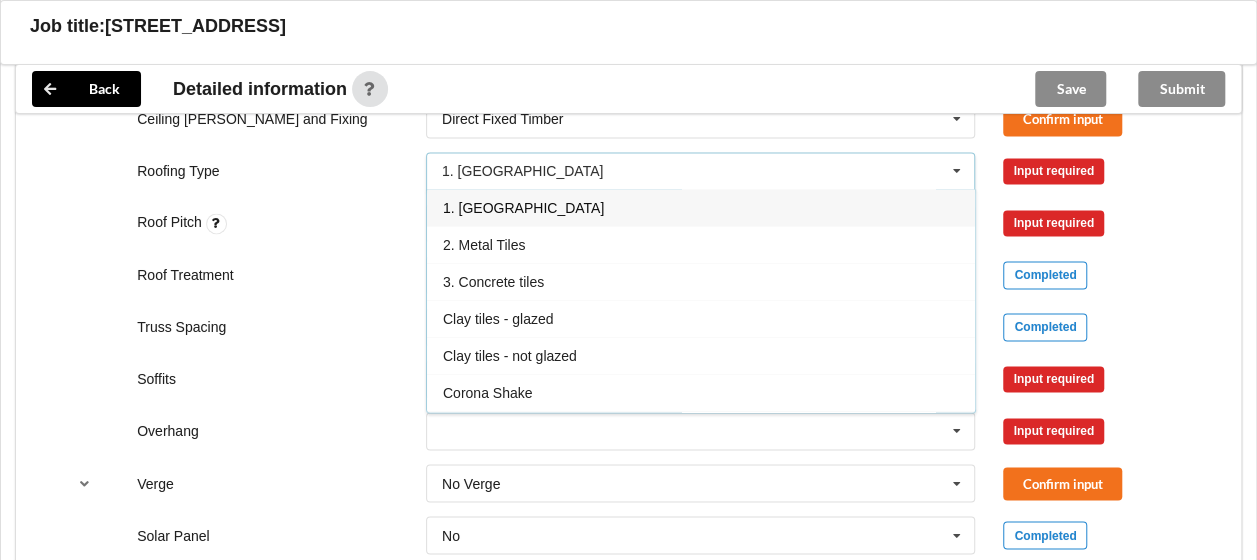 click on "1. [GEOGRAPHIC_DATA]" at bounding box center (523, 208) 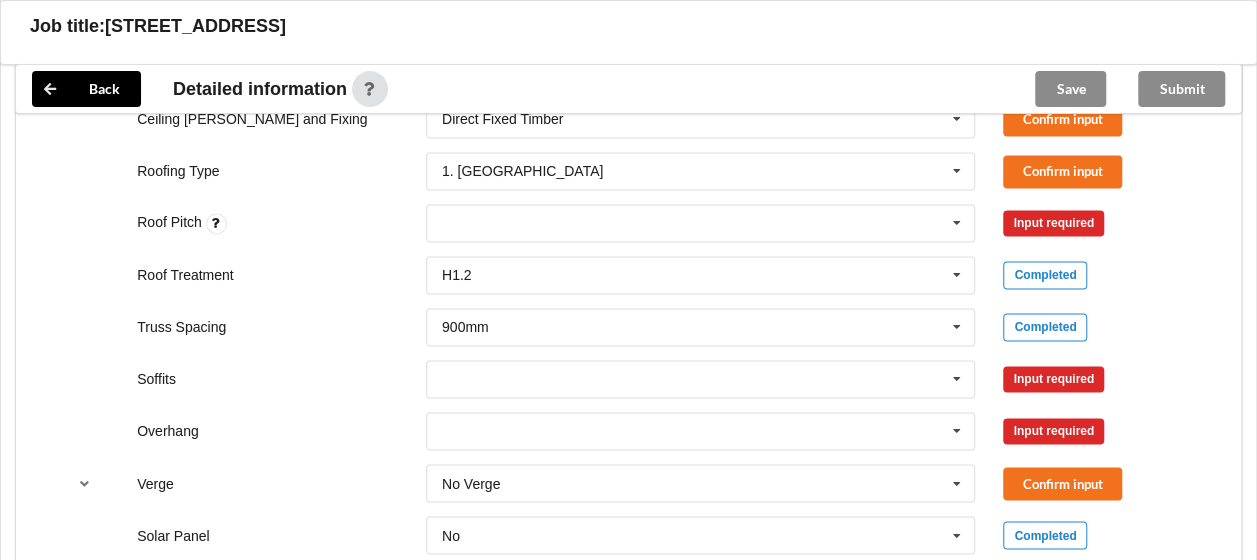 click on "Ceiling Type   10mm Gib 10mm Gib 12mm MDF 12mm Ply 13mm Gib None See Job Notes Confirm input Ceiling [PERSON_NAME]   400mm 400mm 450mm 600mm See Job Notes Confirm input Ceiling [PERSON_NAME] and Fixing   Direct Fixed Timber Direct Fixed Metal Direct Fixed Timber Not Required See Job Notes Suspended - Metal on clips or Grid Confirm input Roofing Type   1. Longrun 1. Longrun 2. Metal Tiles 3. Concrete tiles Clay tiles - glazed Clay tiles - not glazed Corona Shake Decramastic tiles Membrane on Ply None See Job Notes Shingles on 15 mm Plywood Shingles on 17 mm Plywood Confirm input Roof Pitch   None Input required Roof Treatment   H1.2 H1.2 H3.2 See Job Notes Completed Truss Spacing   900mm 900mm 1200mm See Job Notes Completed Soffits   Boxed Multiple Values – See As Per Plan None Raked & Boxed Raked Exposed Raked Hidden See Job Notes Input required Overhang   300mm 450mm 600mm 750mm Multiple Values – See As Per Plan None See Job Notes Input required Verge   No Verge No Verge 300mm 450mm 600mm 750mm See Job Notes   No No" at bounding box center [628, 379] 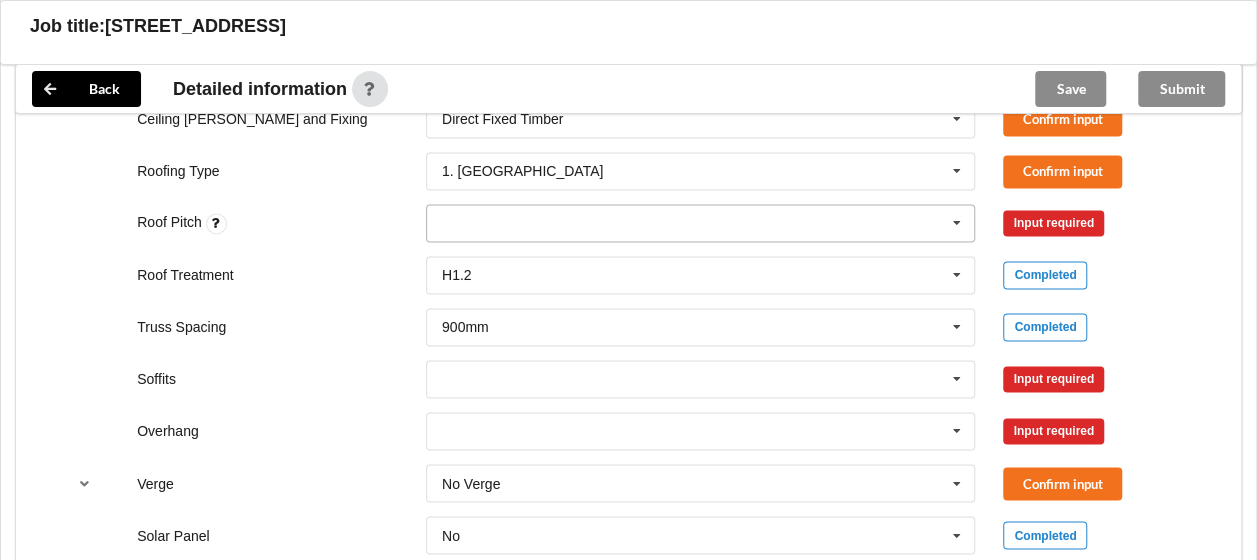 click on "None" at bounding box center (701, 223) 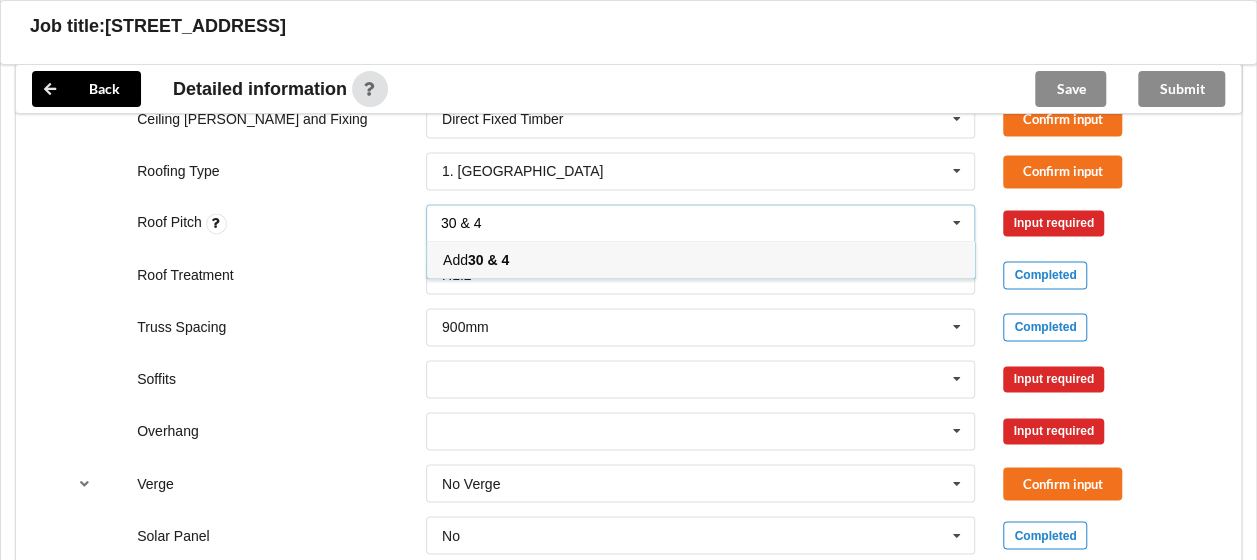 type on "30 & 40" 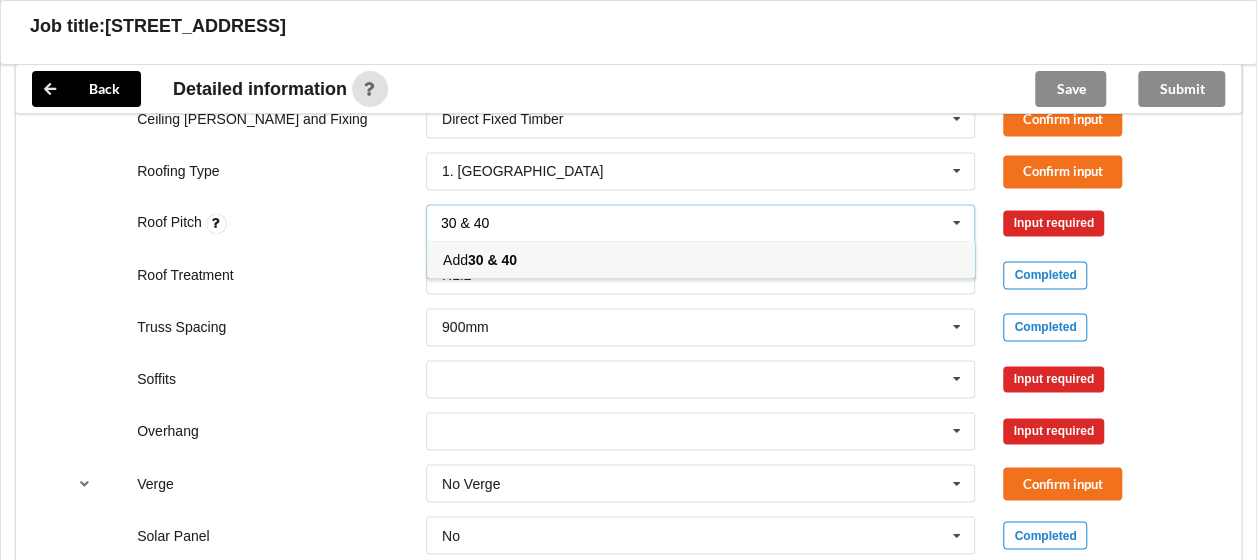 type 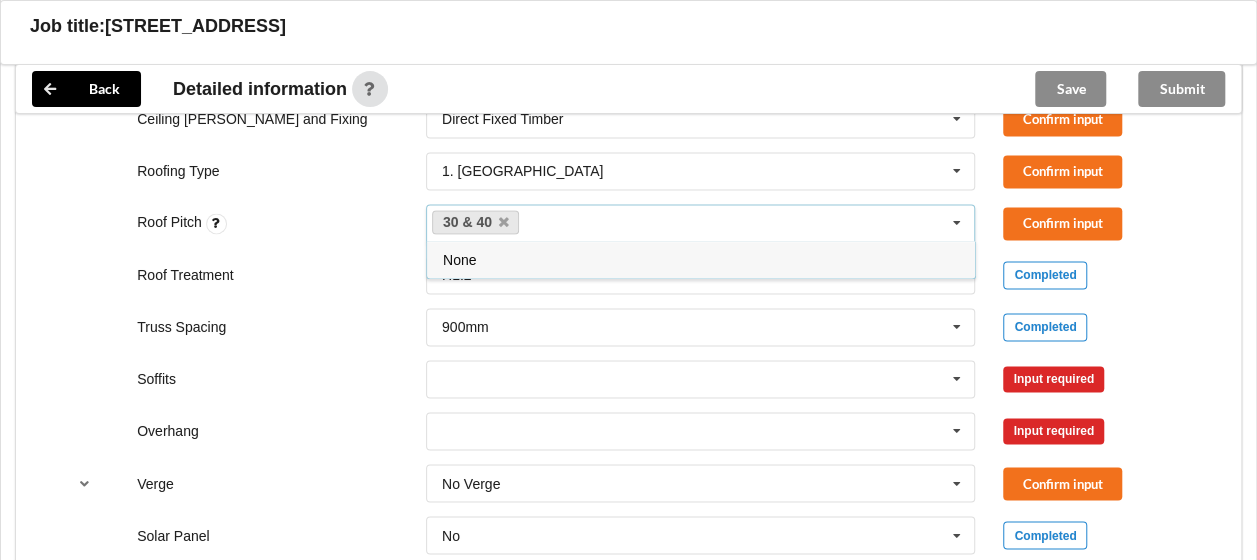 click on "Roof Treatment   H1.2 H1.2 H3.2 See Job Notes Completed" at bounding box center (628, 275) 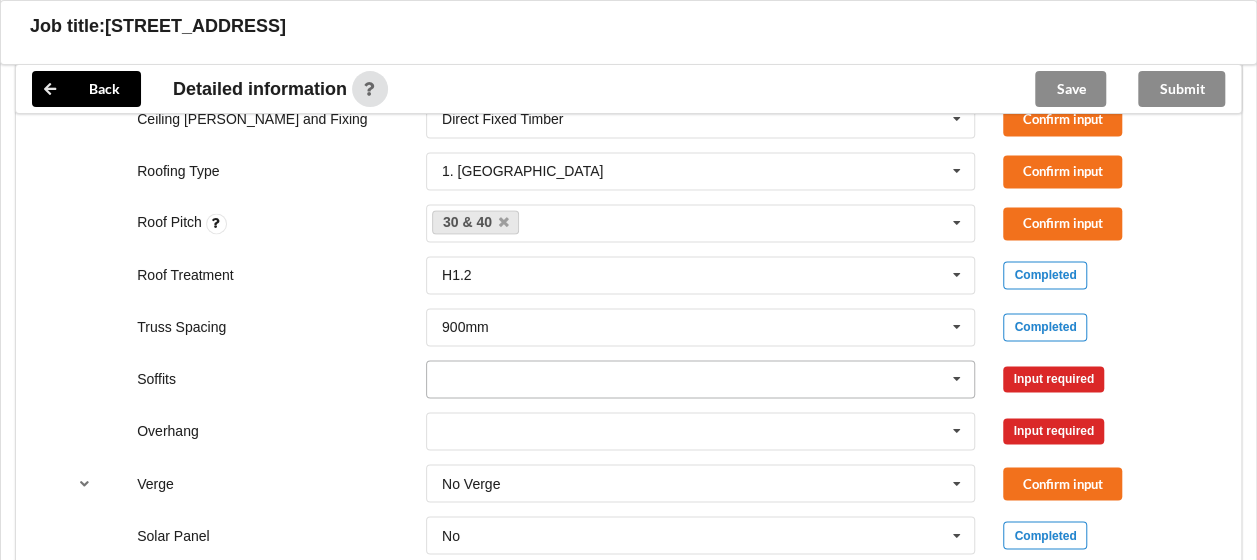 click at bounding box center [702, 379] 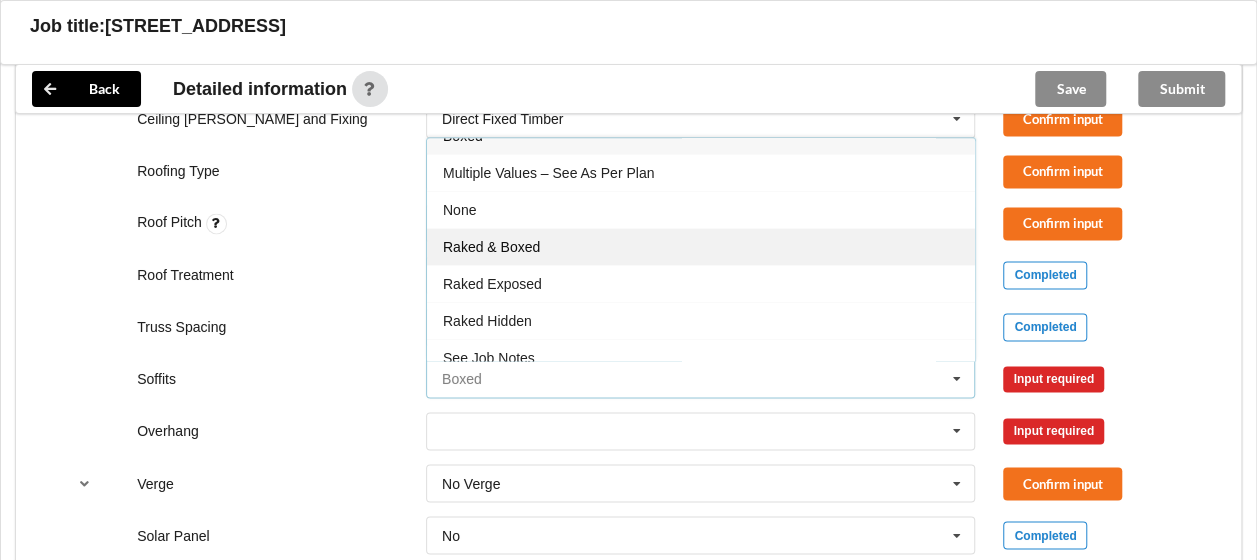 scroll, scrollTop: 32, scrollLeft: 0, axis: vertical 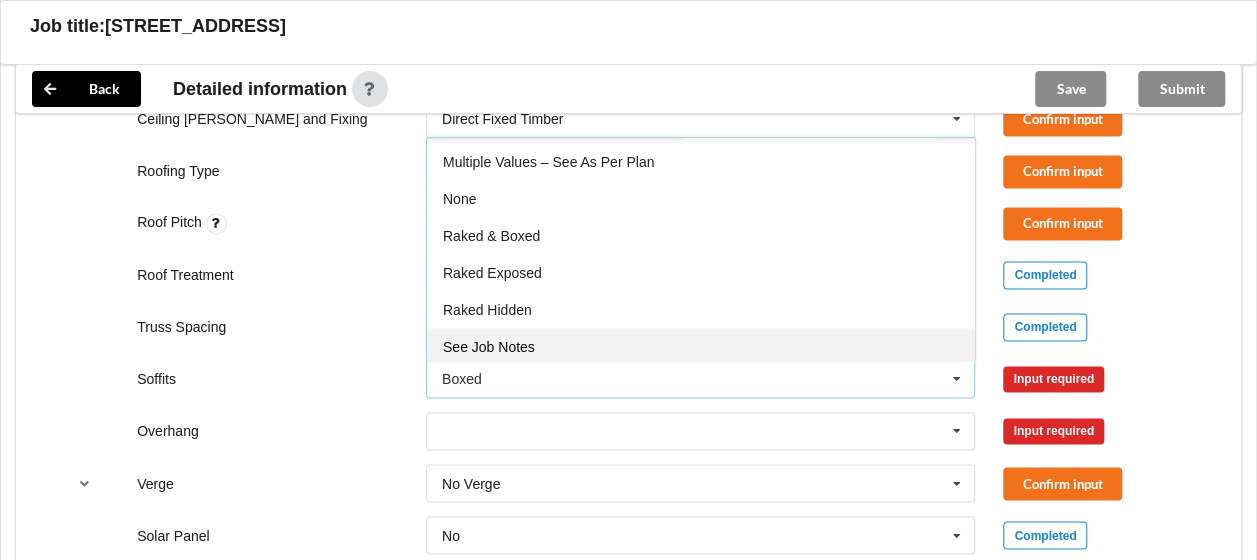 click on "See Job Notes" at bounding box center [489, 347] 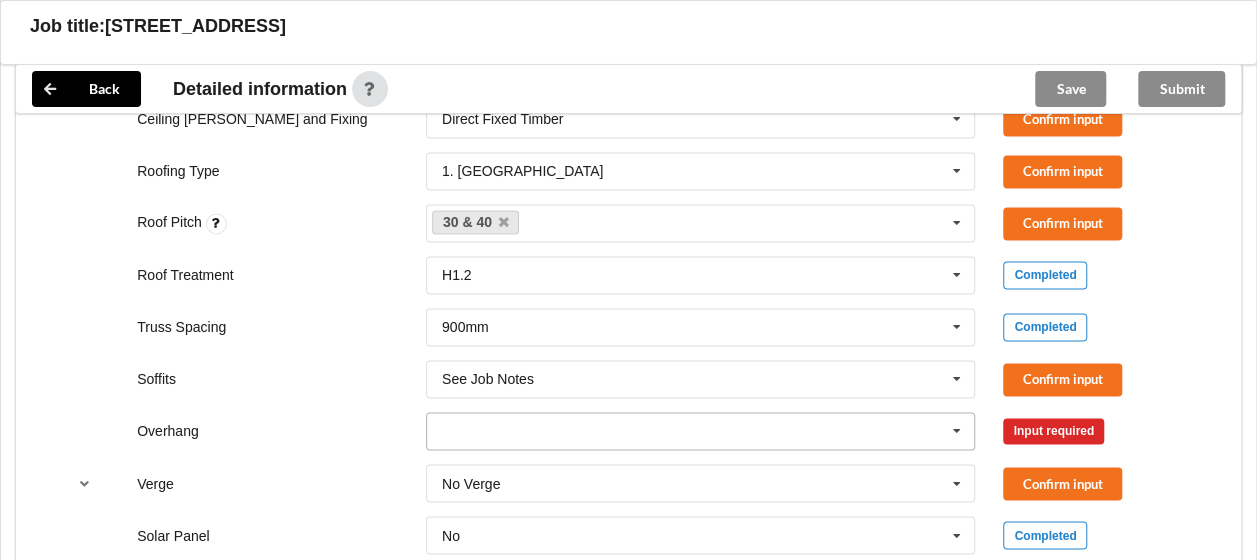 click at bounding box center (702, 431) 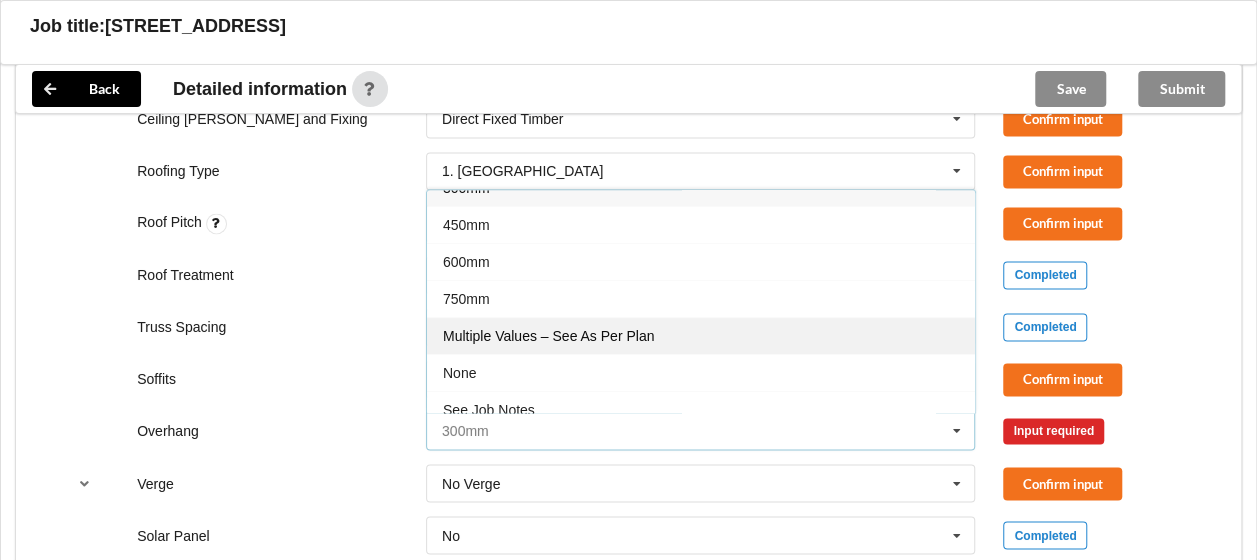 scroll, scrollTop: 32, scrollLeft: 0, axis: vertical 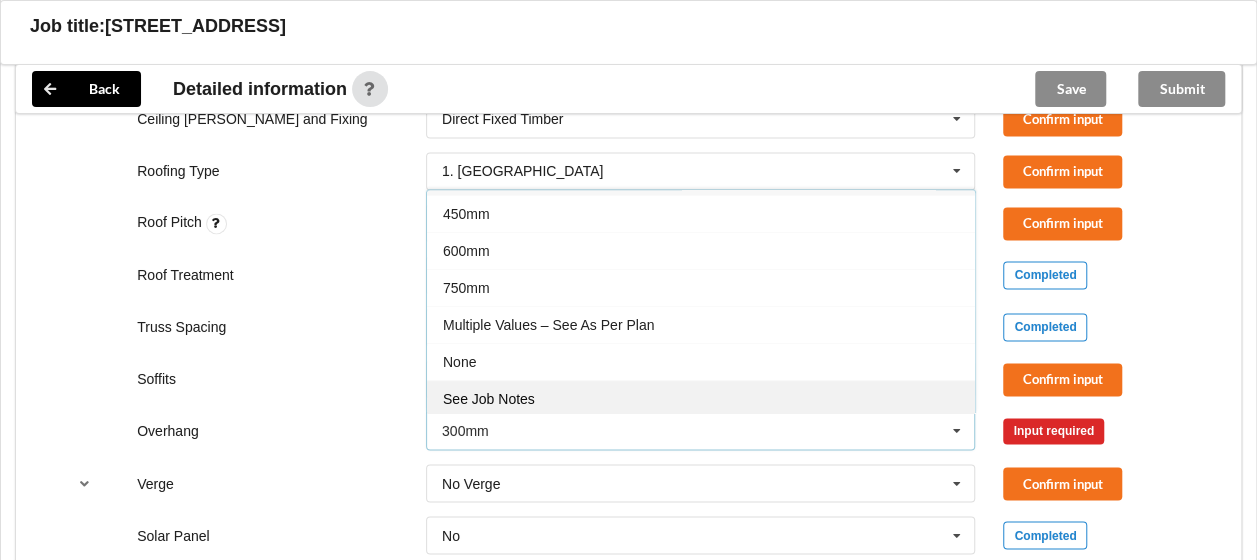 click on "See Job Notes" at bounding box center (489, 399) 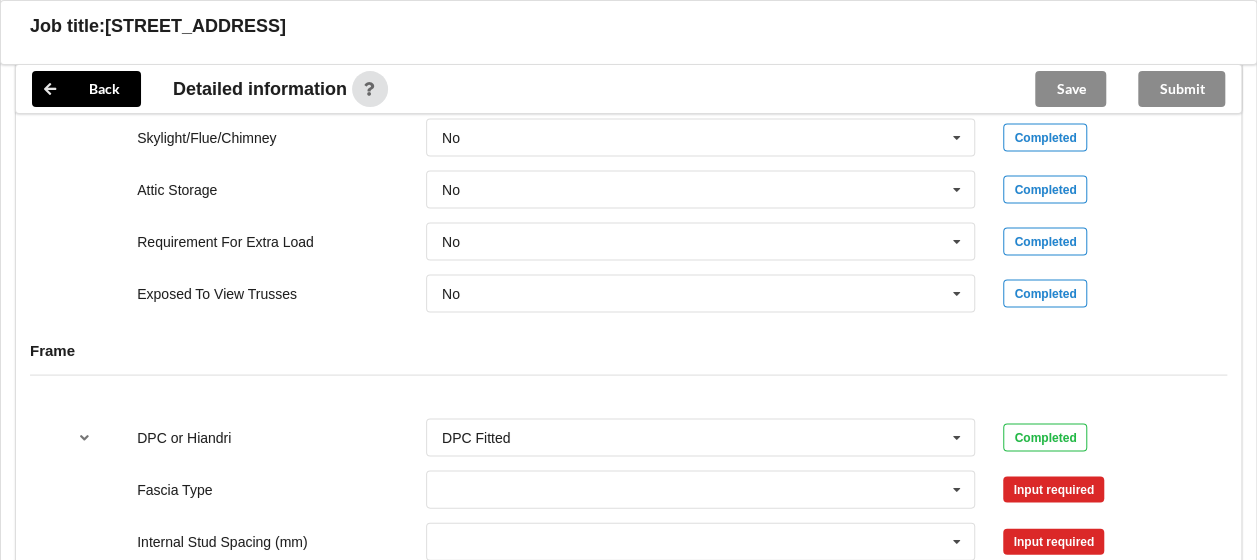 scroll, scrollTop: 2000, scrollLeft: 0, axis: vertical 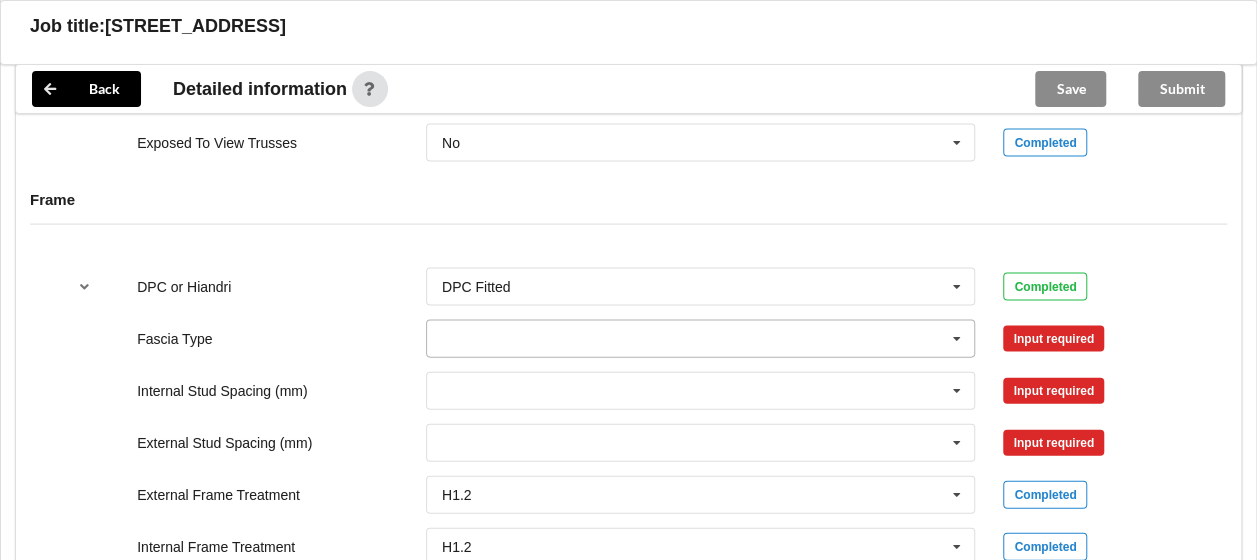 click at bounding box center [702, 339] 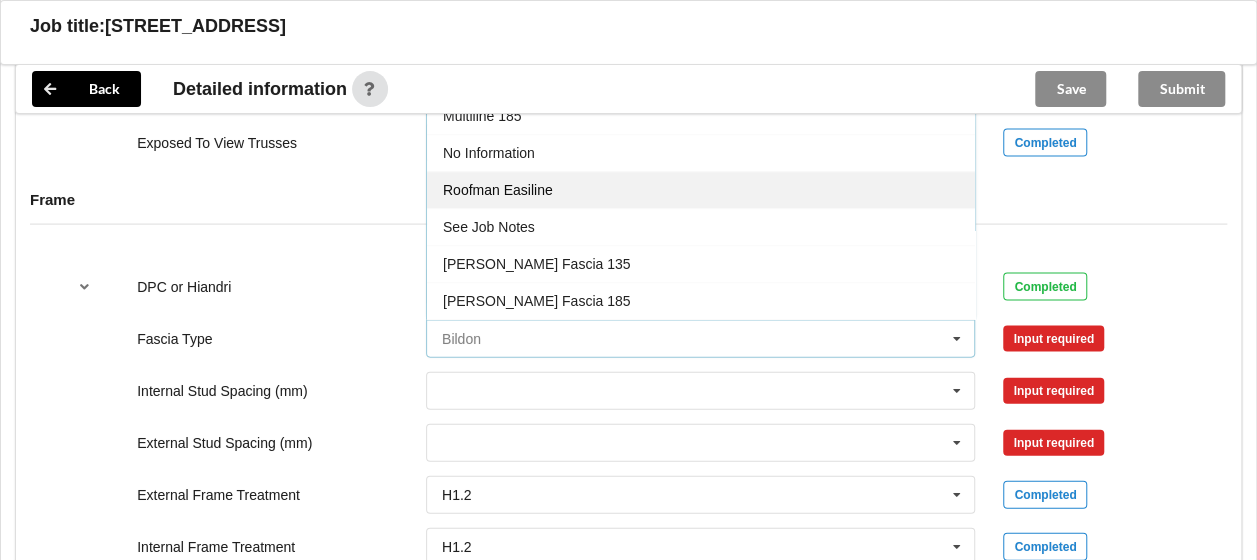 scroll, scrollTop: 656, scrollLeft: 0, axis: vertical 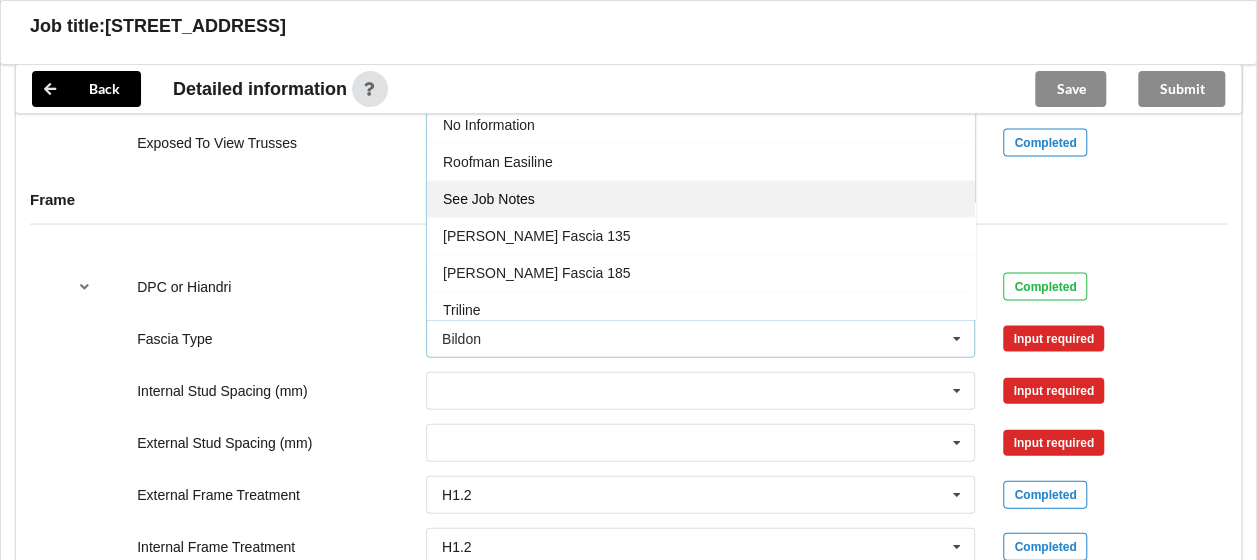 click on "See Job Notes" at bounding box center (701, 199) 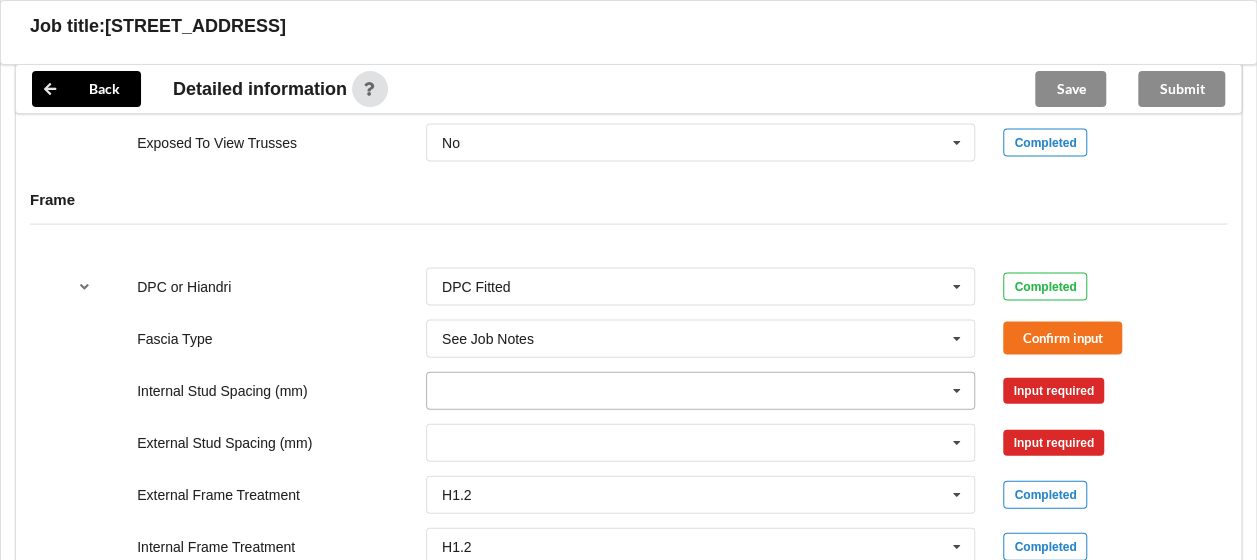 click at bounding box center (702, 391) 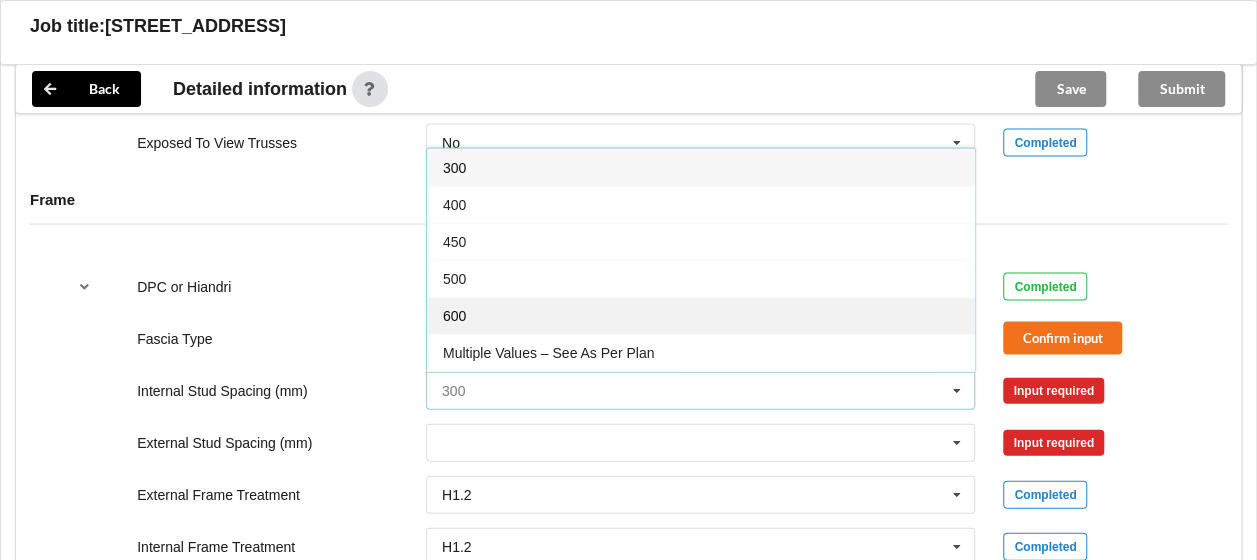 scroll, scrollTop: 69, scrollLeft: 0, axis: vertical 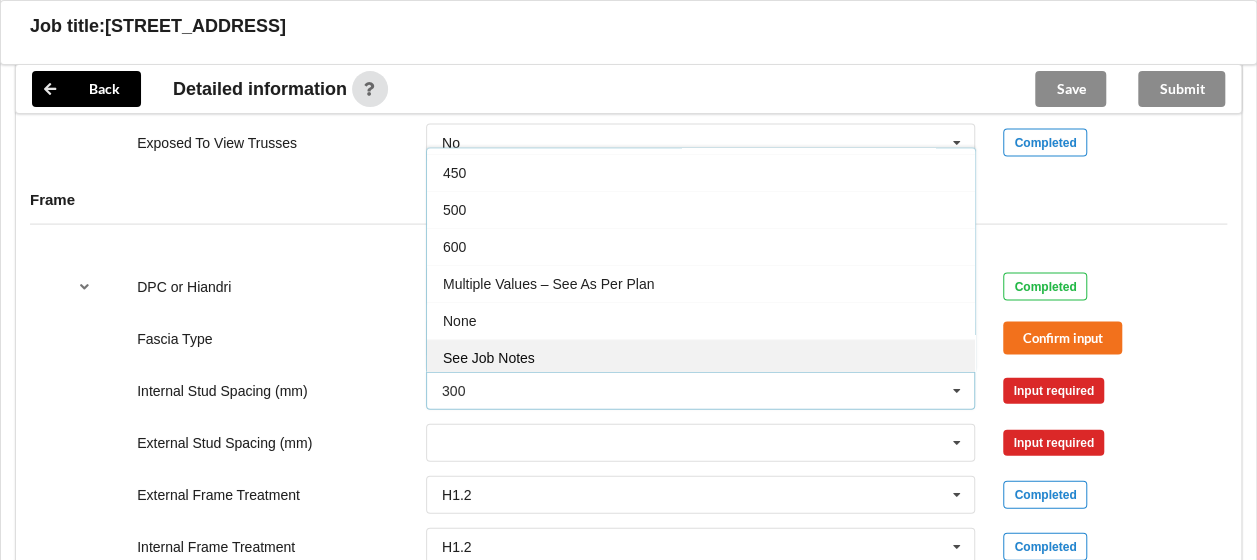 click on "See Job Notes" at bounding box center (489, 358) 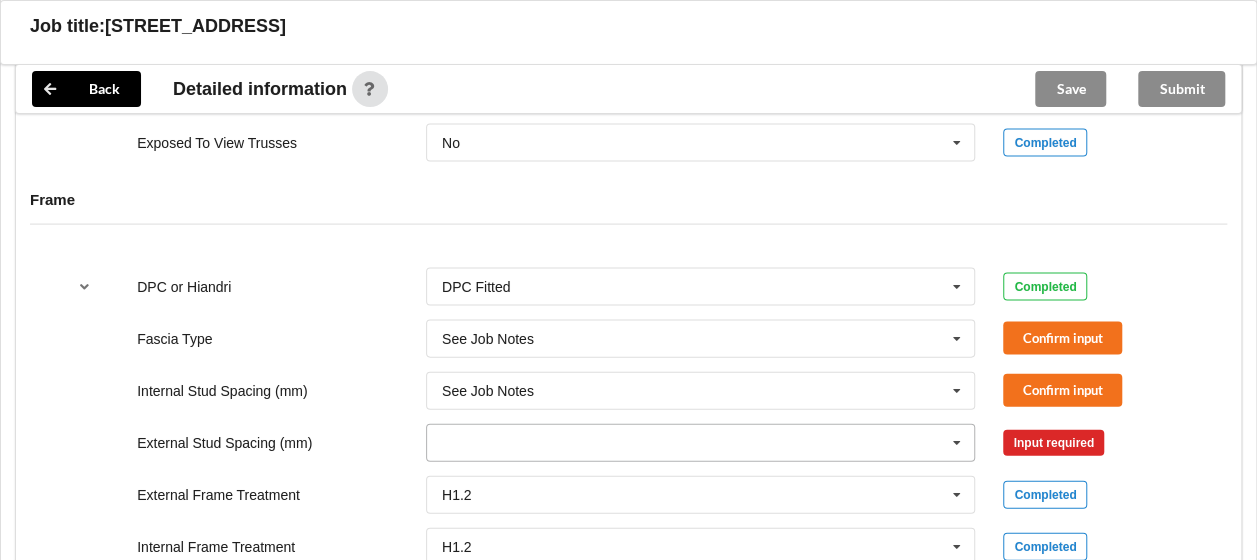 click at bounding box center (702, 443) 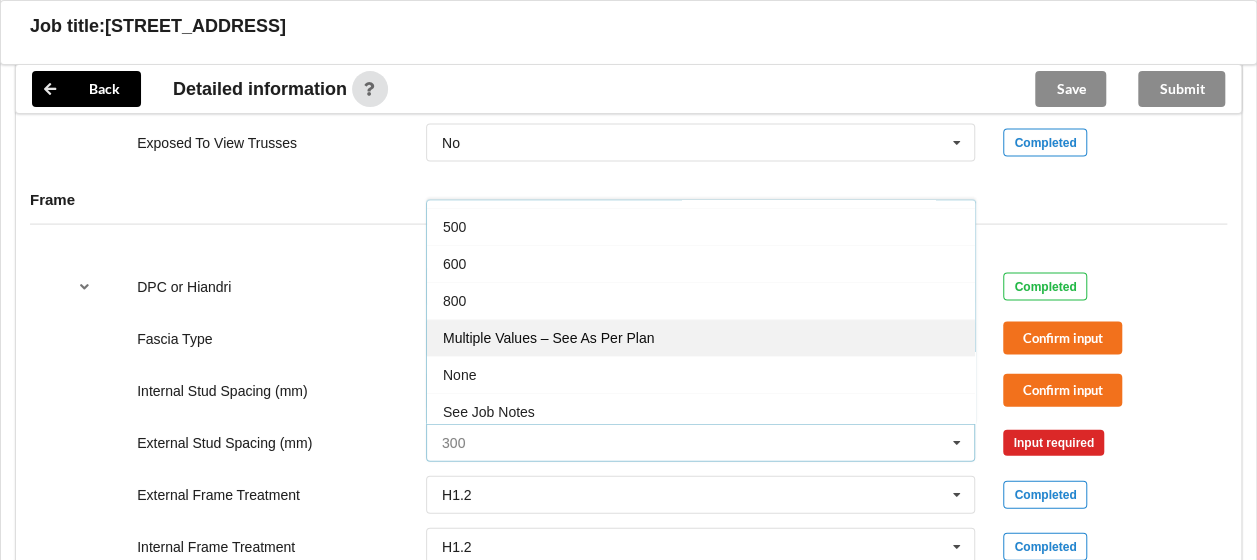 scroll, scrollTop: 106, scrollLeft: 0, axis: vertical 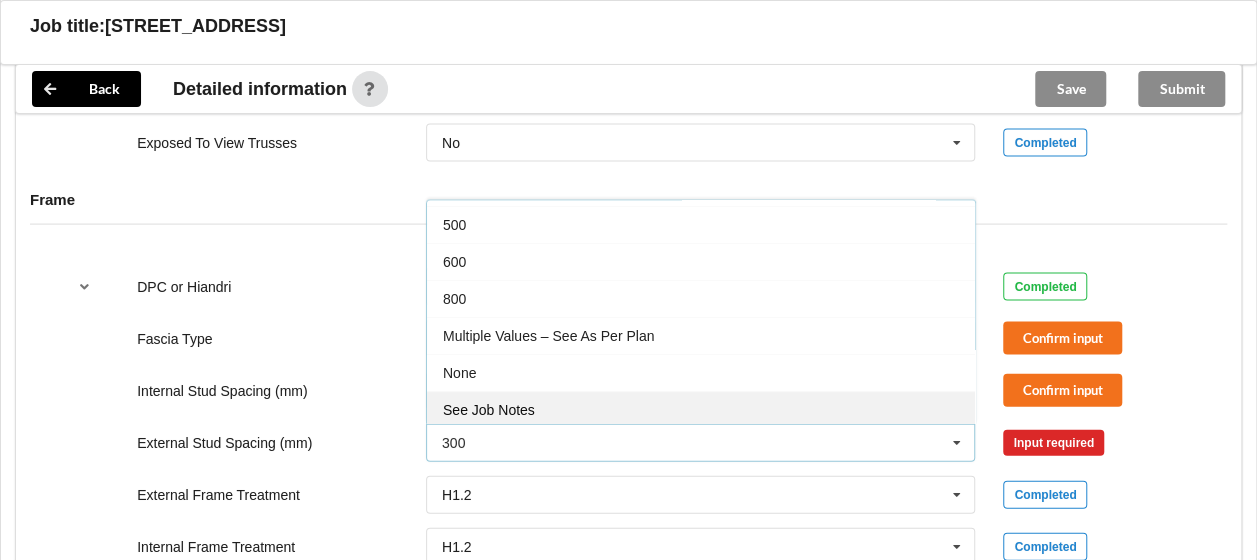 click on "See Job Notes" at bounding box center [701, 409] 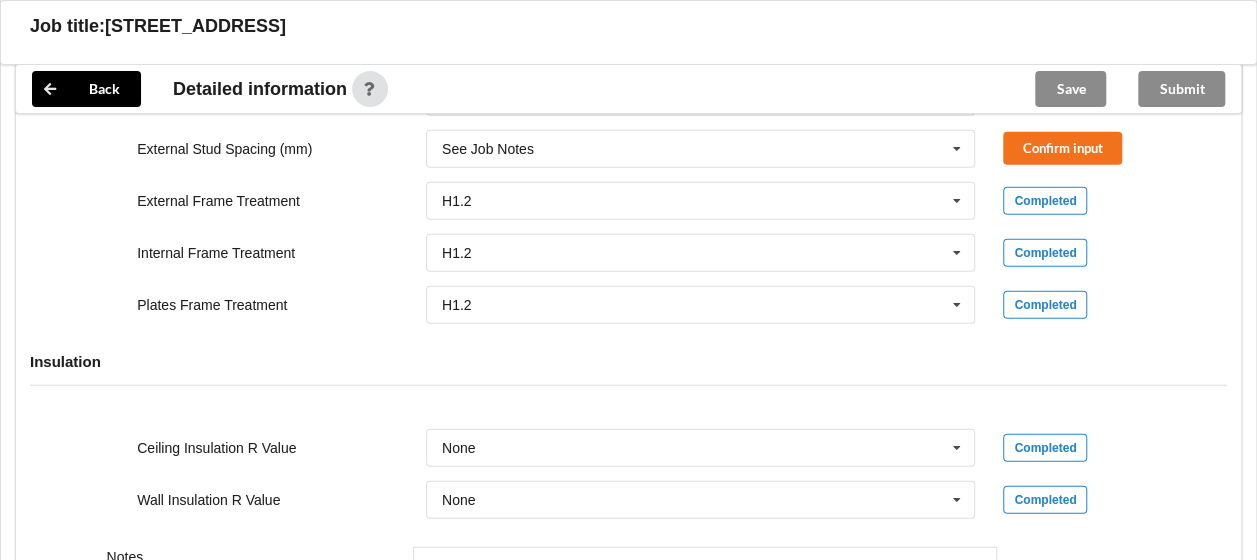 scroll, scrollTop: 2224, scrollLeft: 0, axis: vertical 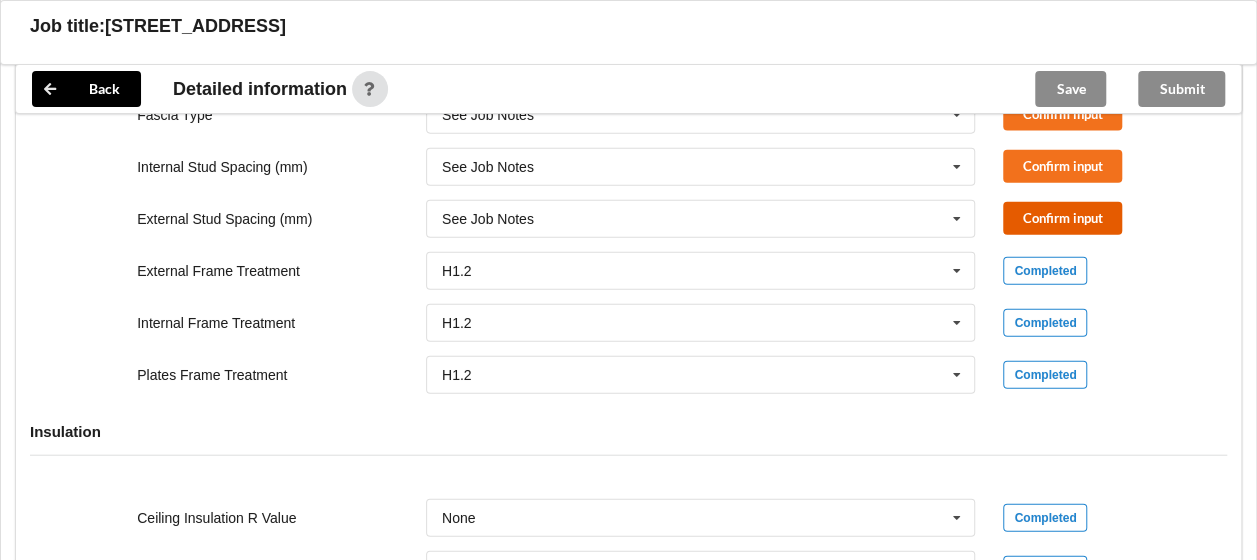 click on "Confirm input" at bounding box center (1062, 218) 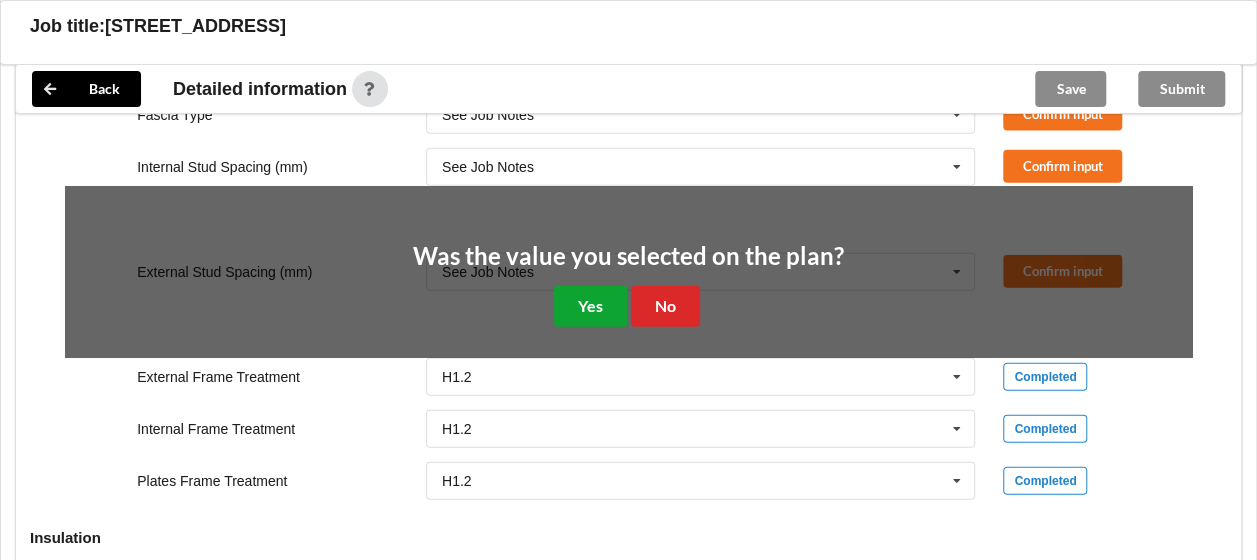 click on "Yes" at bounding box center (590, 306) 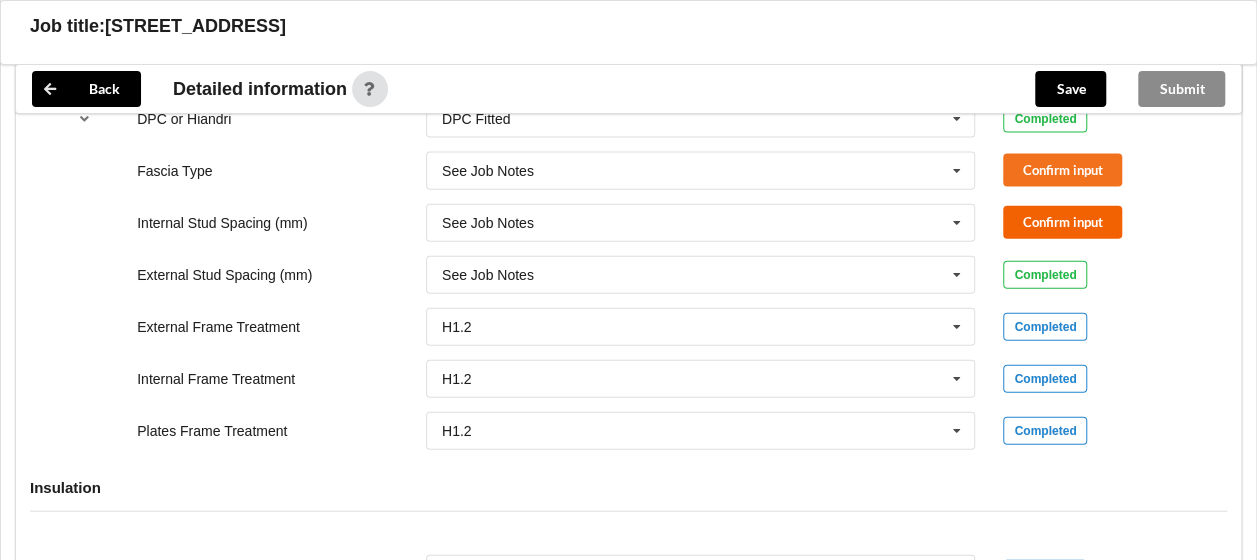 scroll, scrollTop: 2124, scrollLeft: 0, axis: vertical 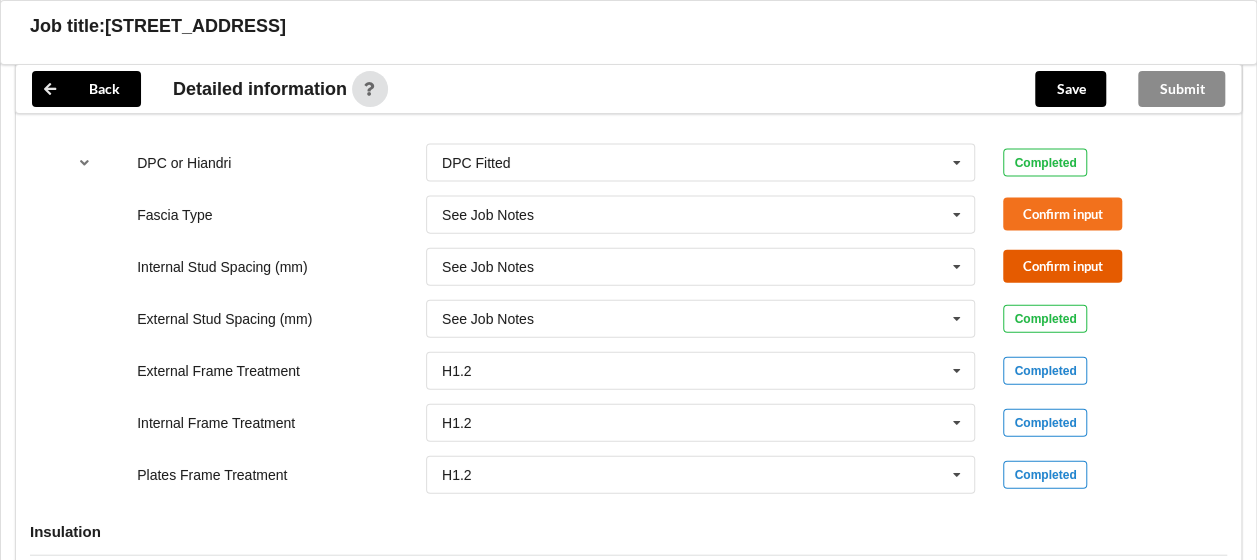 click on "Confirm input" at bounding box center [1062, 266] 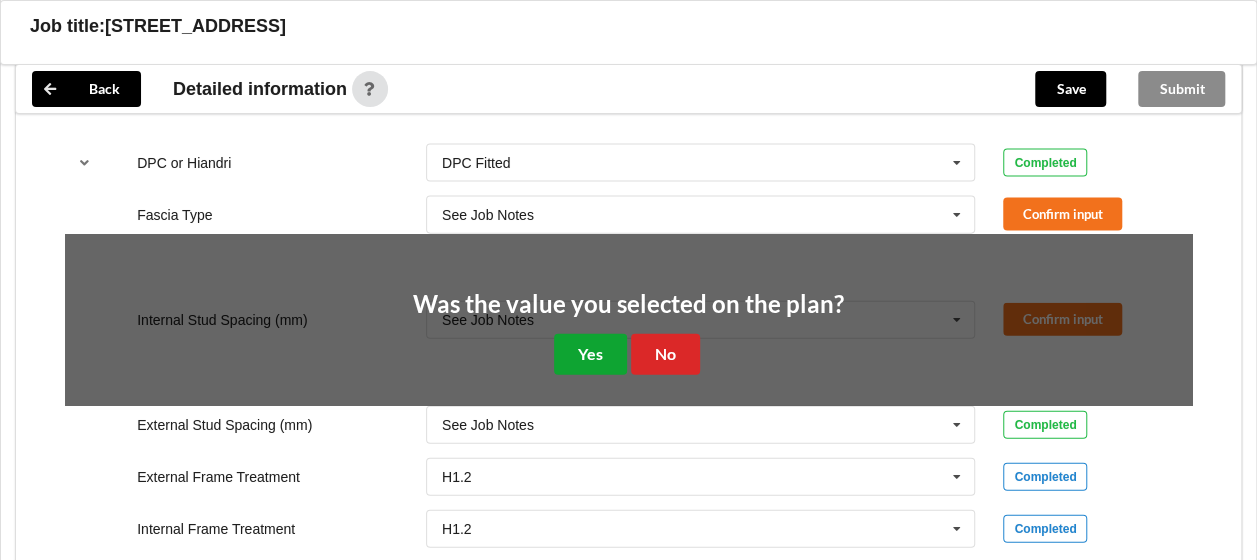 click on "Yes" at bounding box center (590, 354) 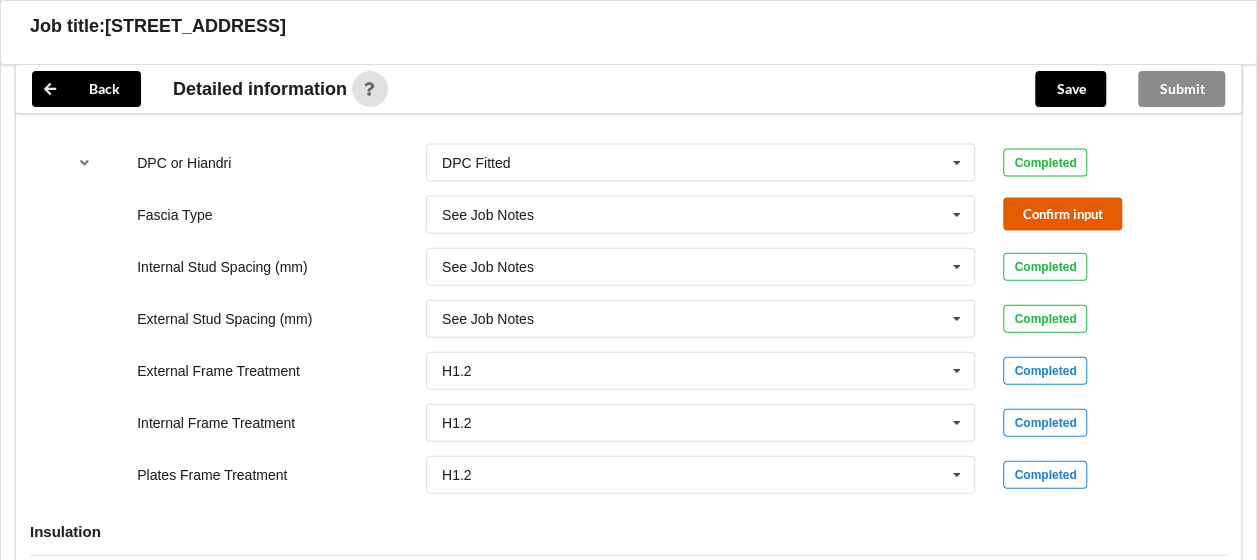 click on "Confirm input" at bounding box center [1062, 214] 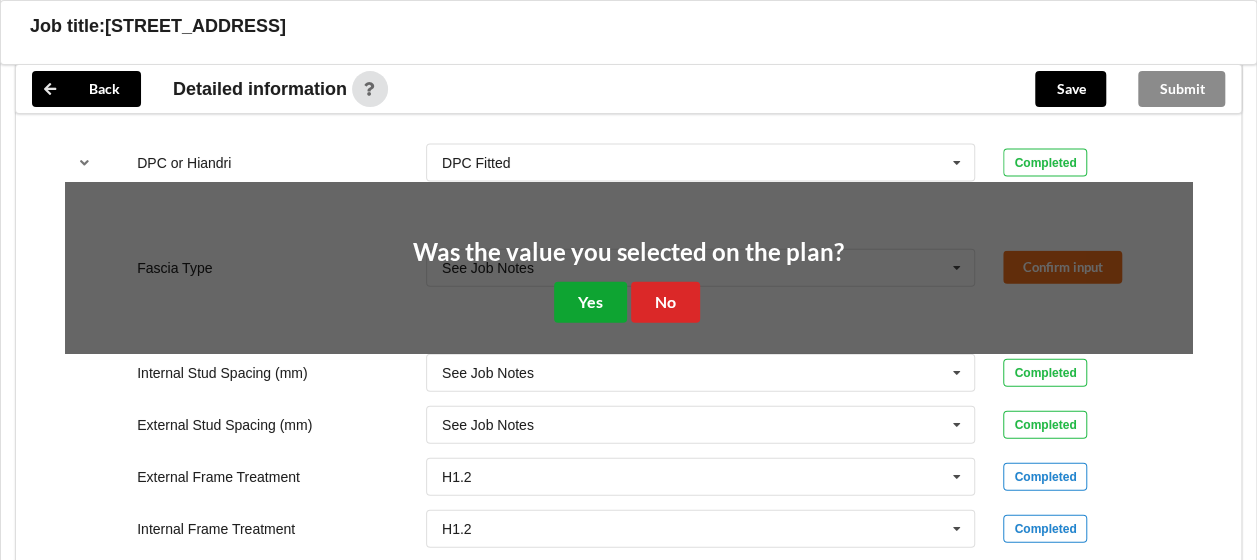 click on "Yes" at bounding box center (590, 302) 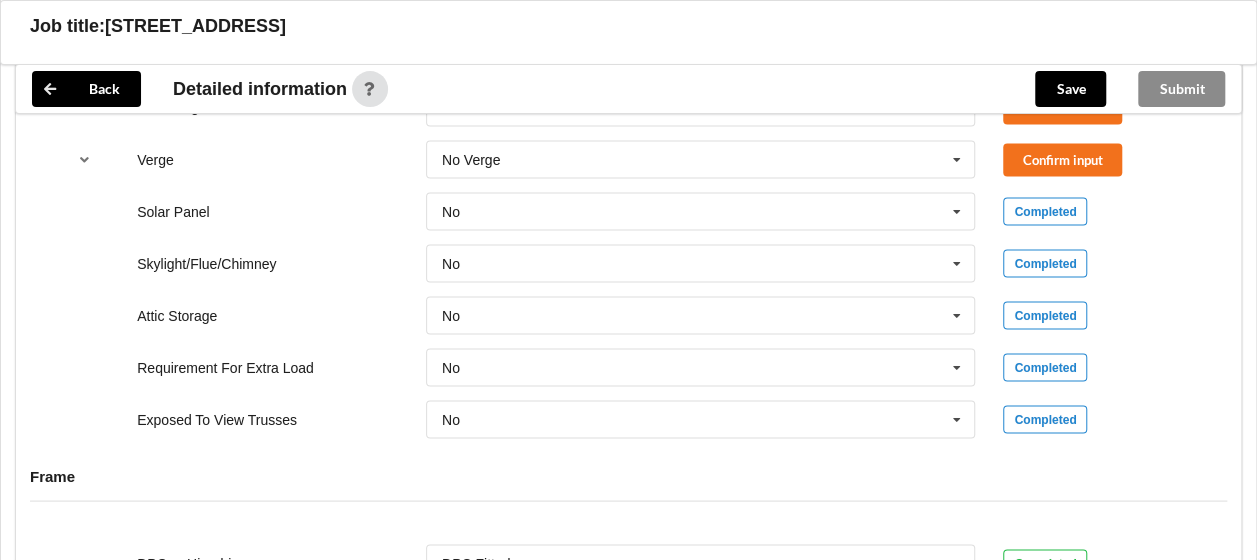 scroll, scrollTop: 1624, scrollLeft: 0, axis: vertical 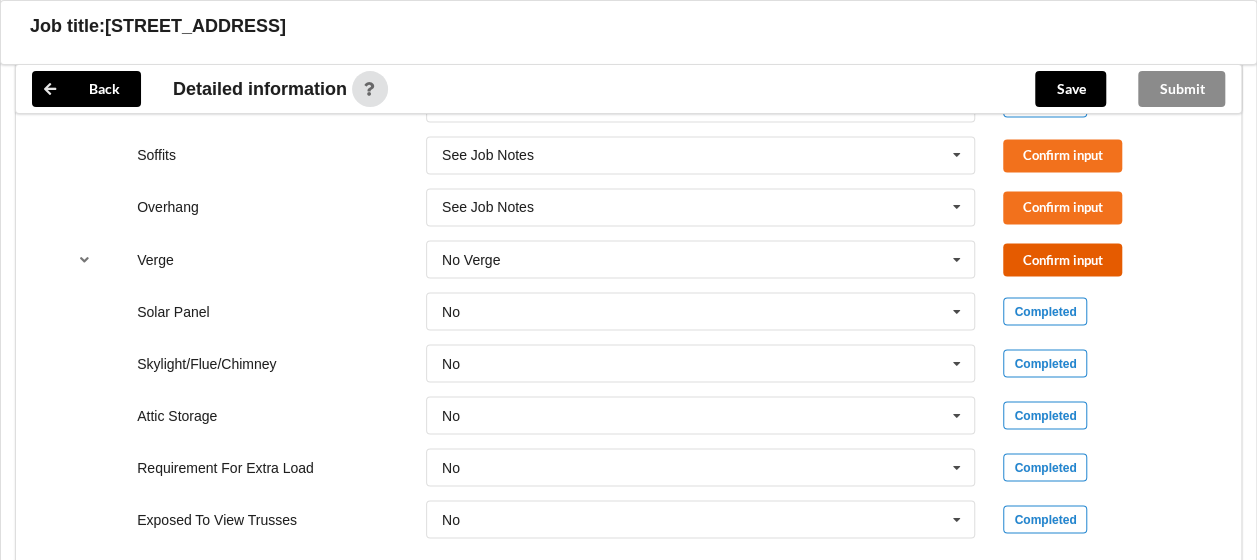 click on "Confirm input" at bounding box center [1062, 259] 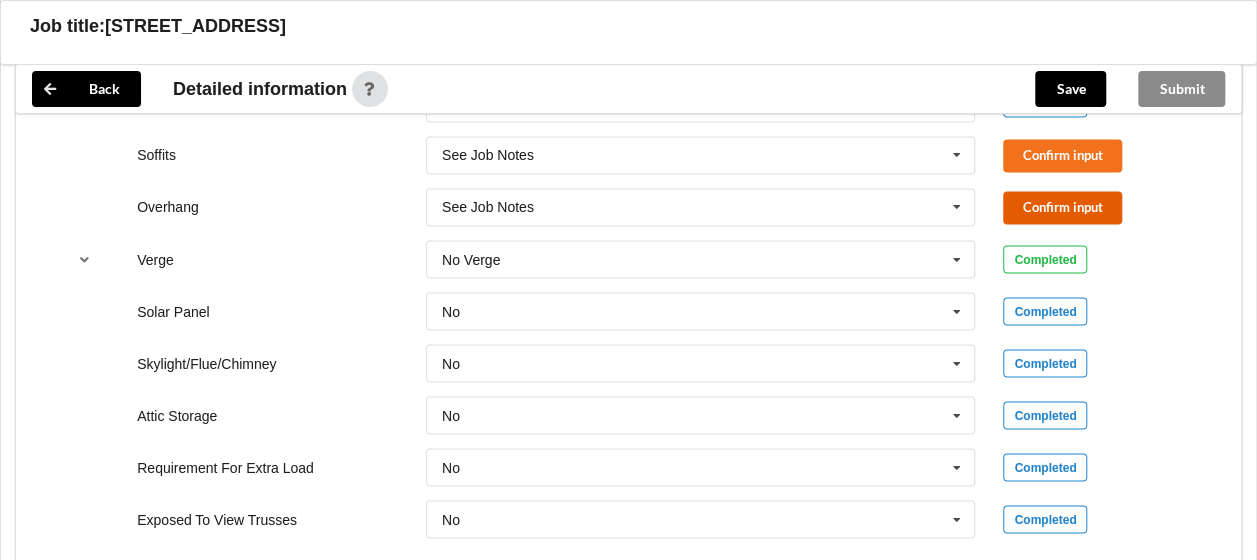 click on "Confirm input" at bounding box center (1062, 207) 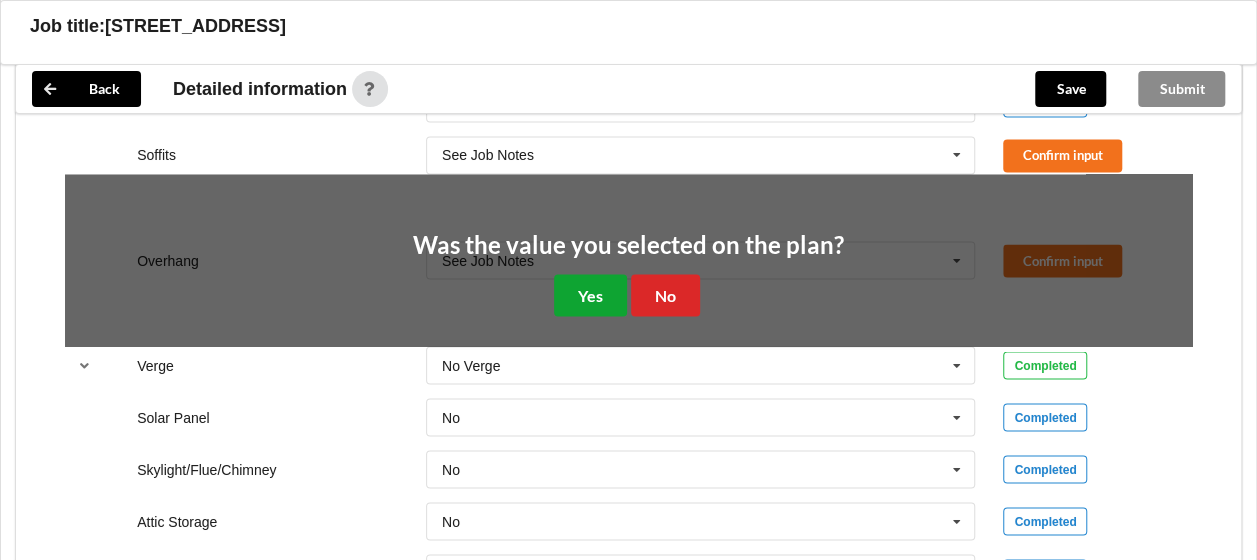 click on "Yes" at bounding box center [590, 294] 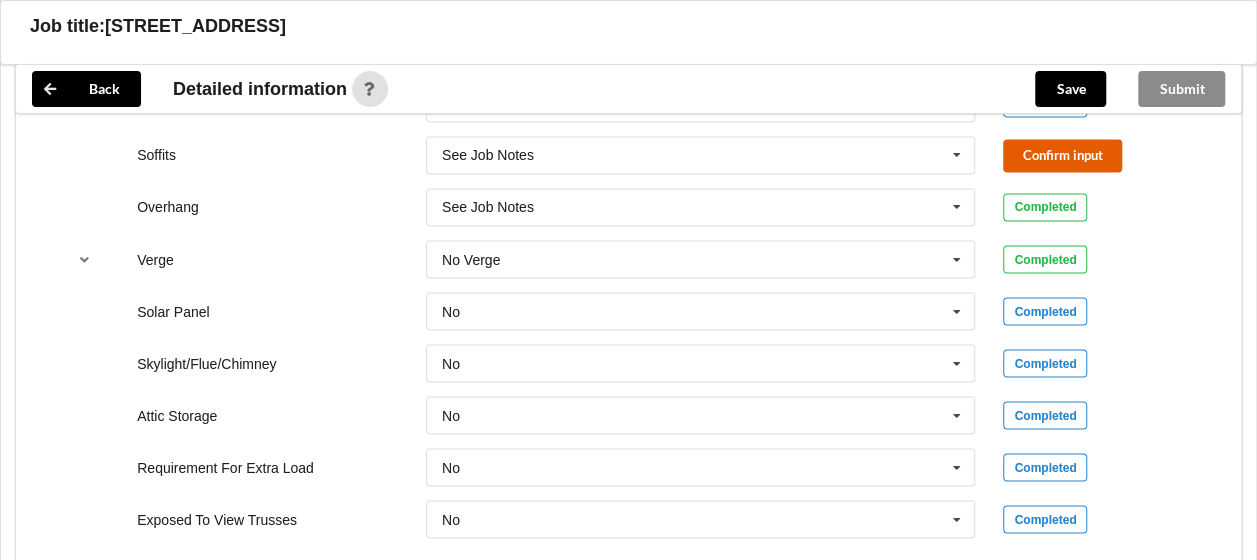 click on "Confirm input" at bounding box center (1062, 155) 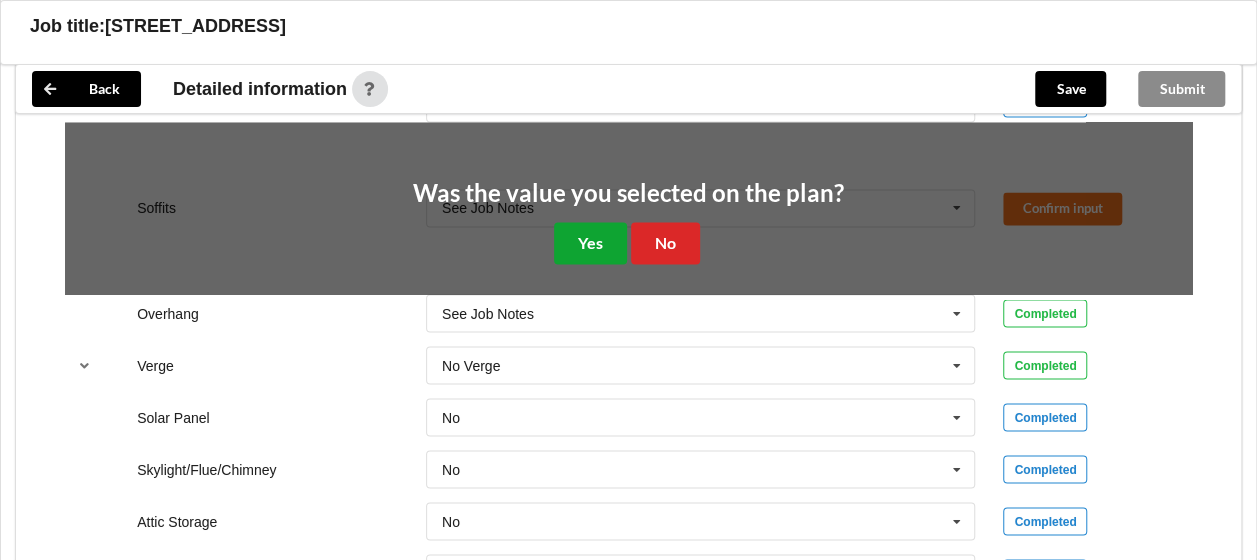 click on "Yes" at bounding box center [590, 242] 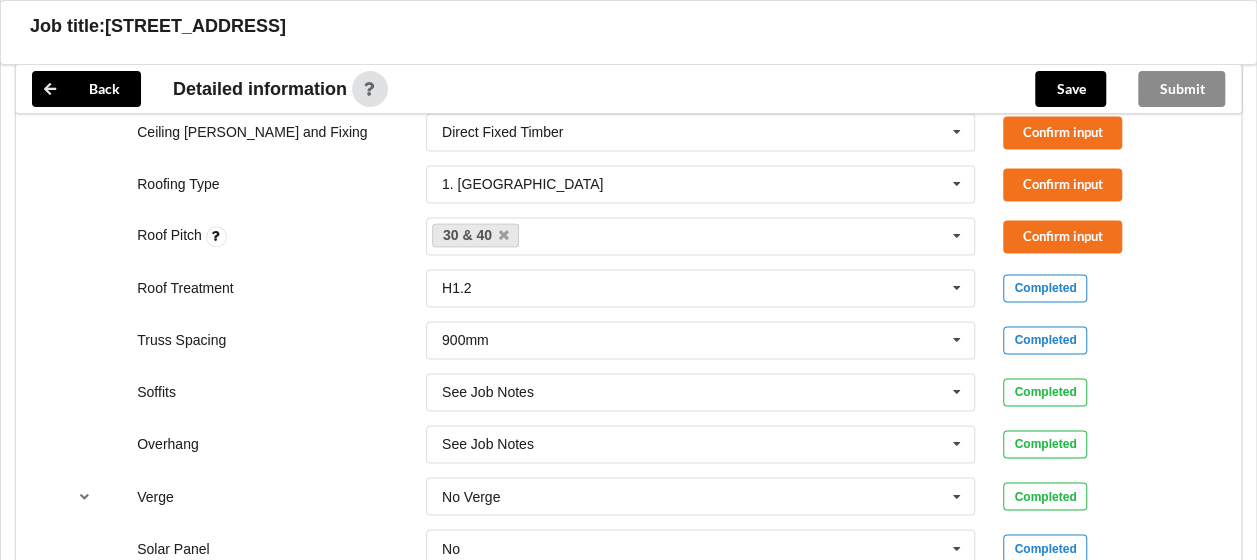 scroll, scrollTop: 1324, scrollLeft: 0, axis: vertical 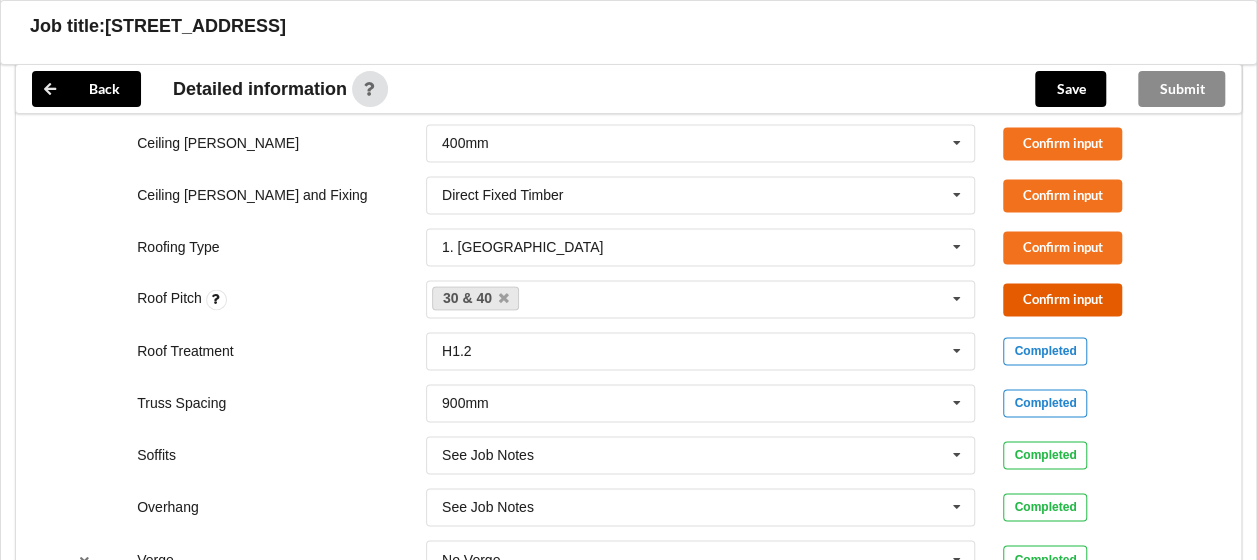 click on "Confirm input" at bounding box center [1062, 299] 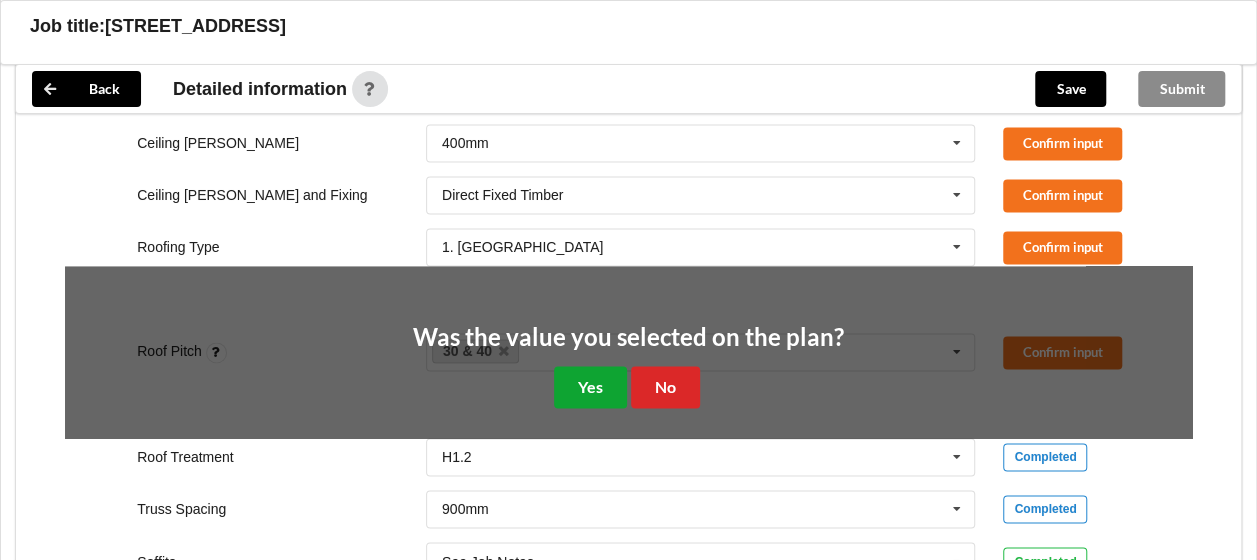 click on "Yes" at bounding box center [590, 386] 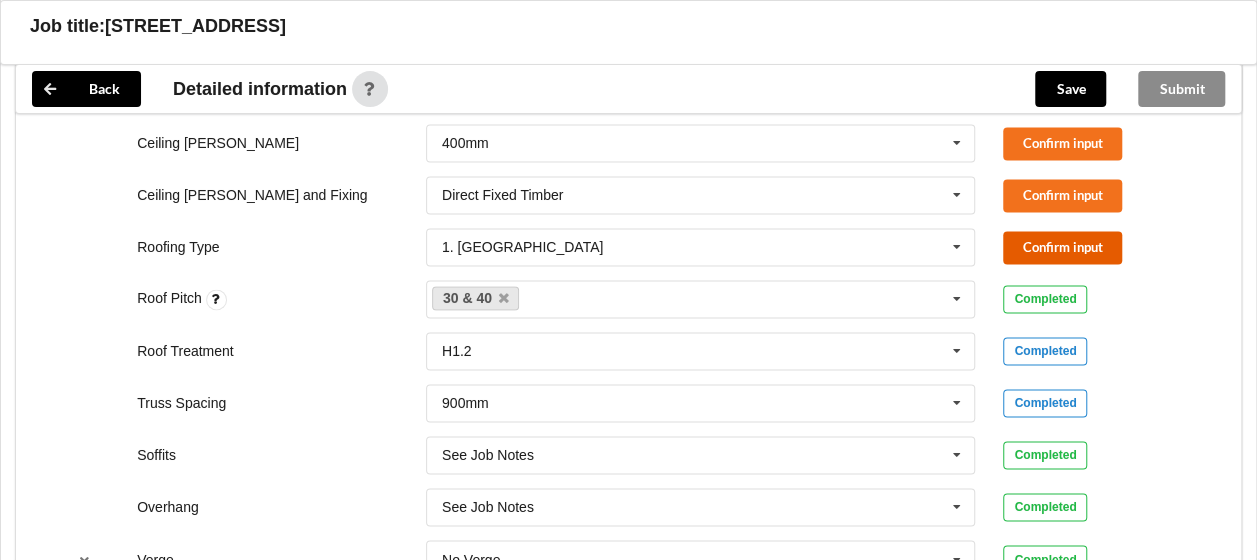 click on "Confirm input" at bounding box center [1062, 247] 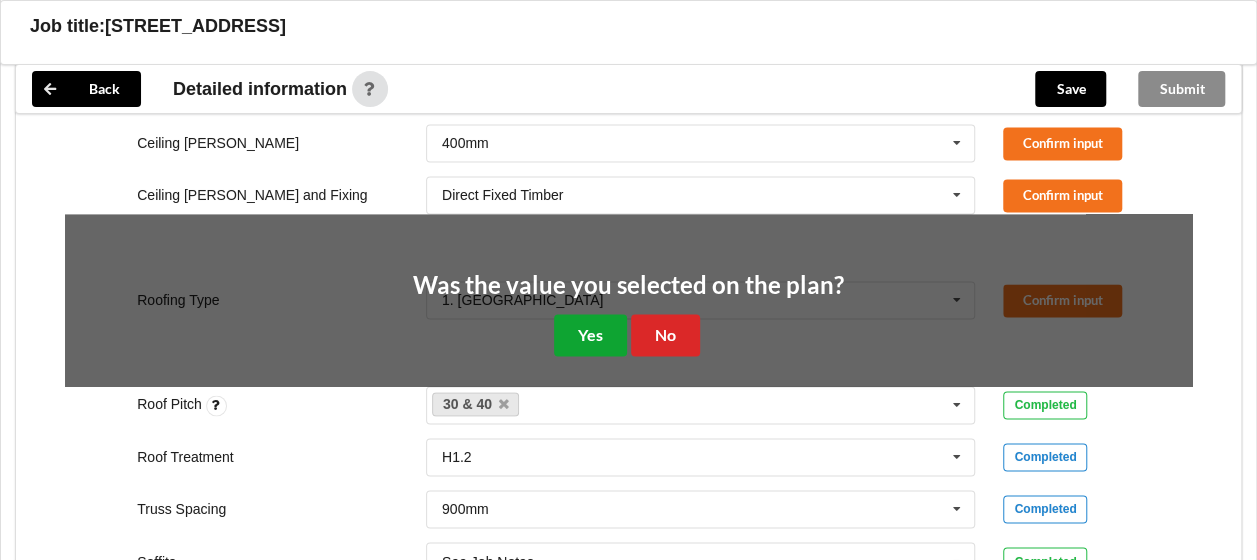 click on "Yes" at bounding box center [590, 334] 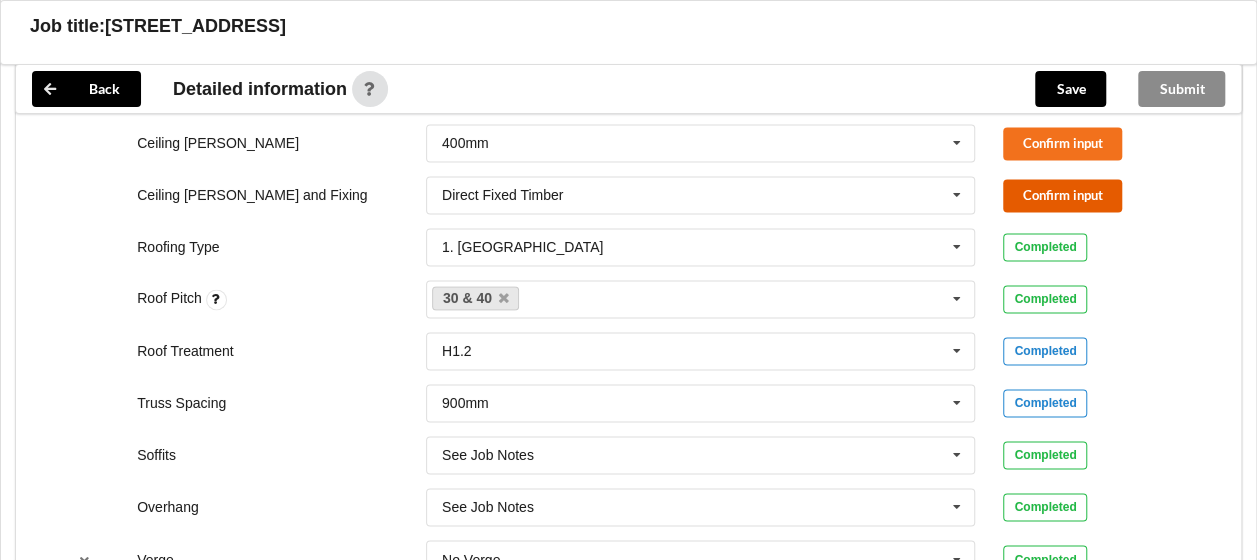click on "Confirm input" at bounding box center [1062, 195] 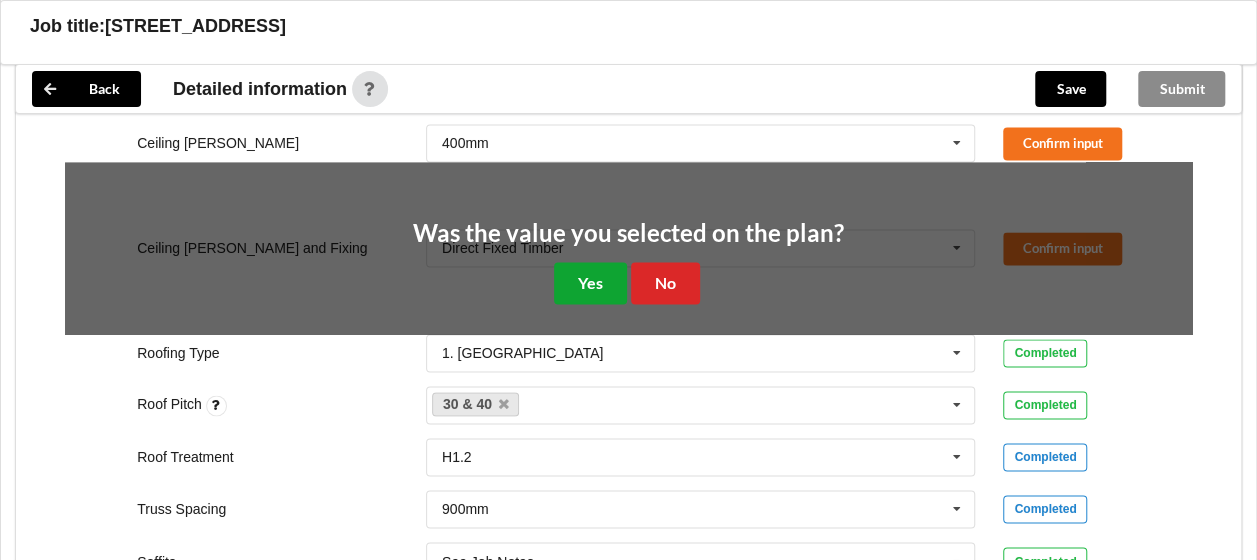 click on "Yes" at bounding box center (590, 282) 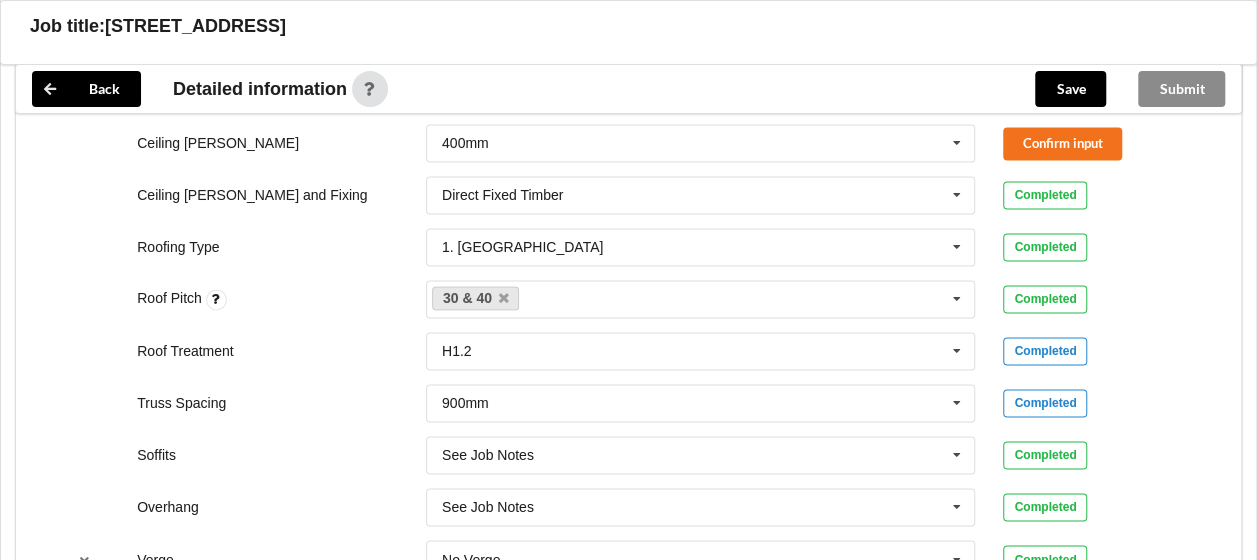 click on "Ceiling [PERSON_NAME] and Fixing   Direct Fixed Timber Direct Fixed Metal Direct Fixed Timber Not Required See Job Notes Suspended - Metal on clips or Grid Completed" at bounding box center [628, 195] 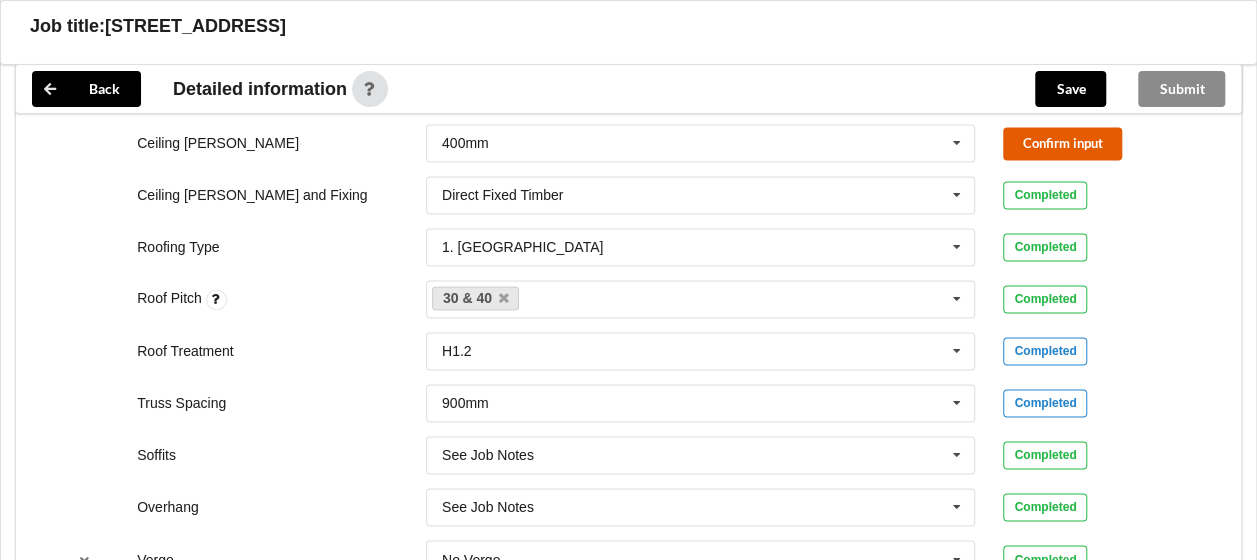 click on "Confirm input" at bounding box center (1062, 143) 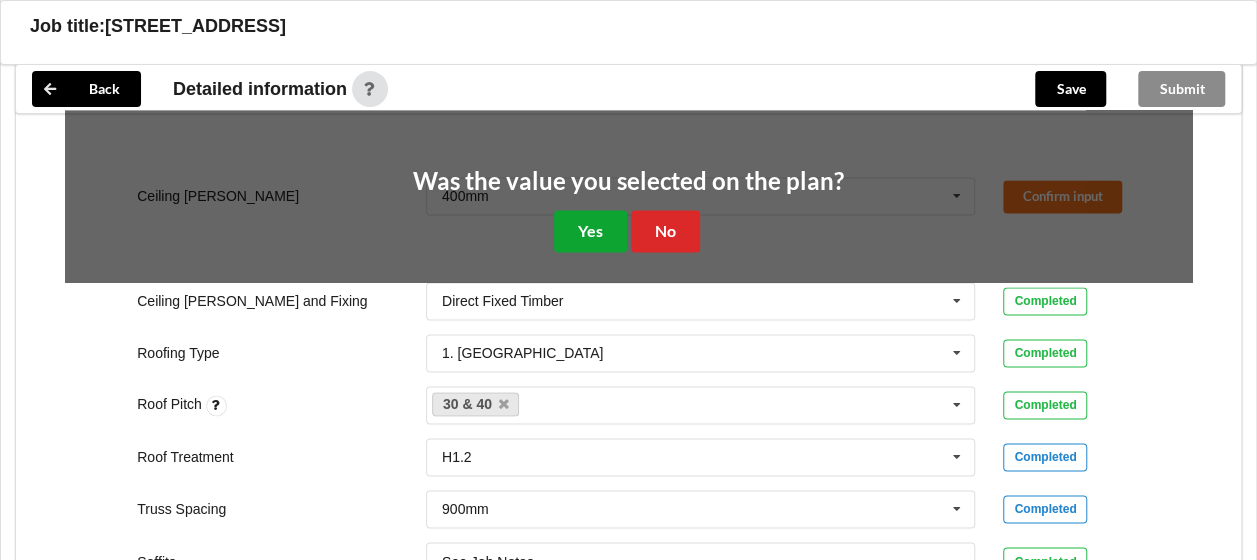 click on "Yes" at bounding box center [590, 230] 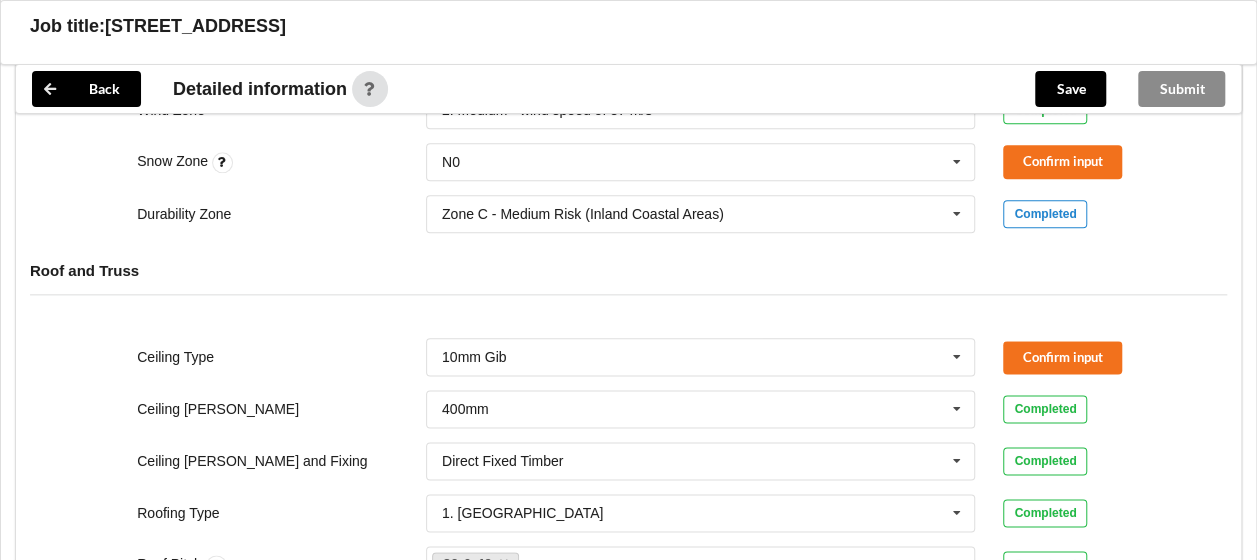scroll, scrollTop: 1024, scrollLeft: 0, axis: vertical 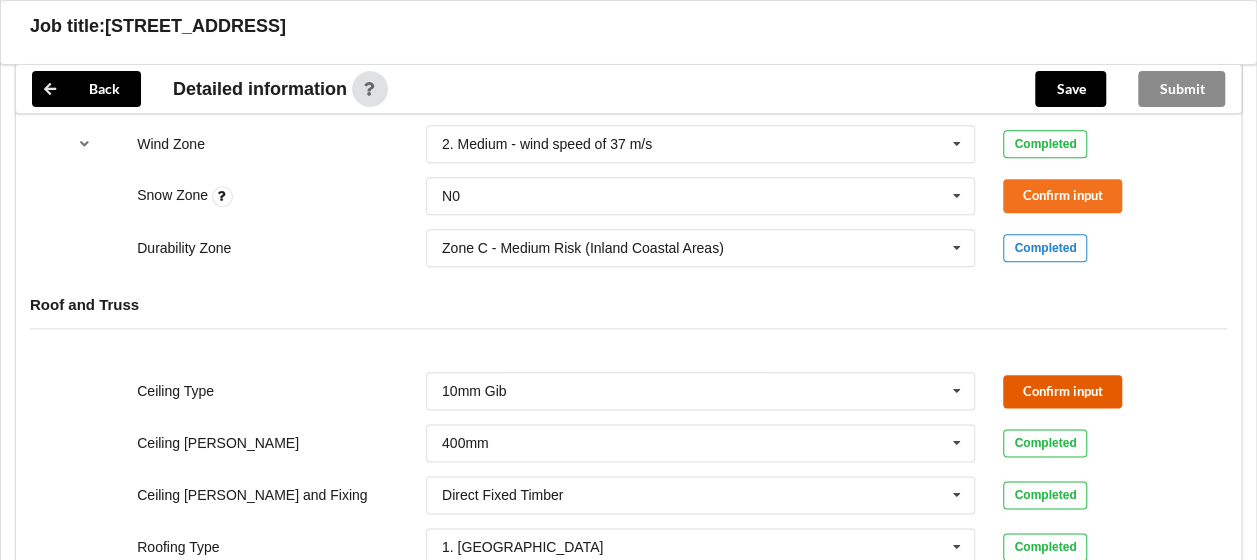 click on "Confirm input" at bounding box center (1062, 391) 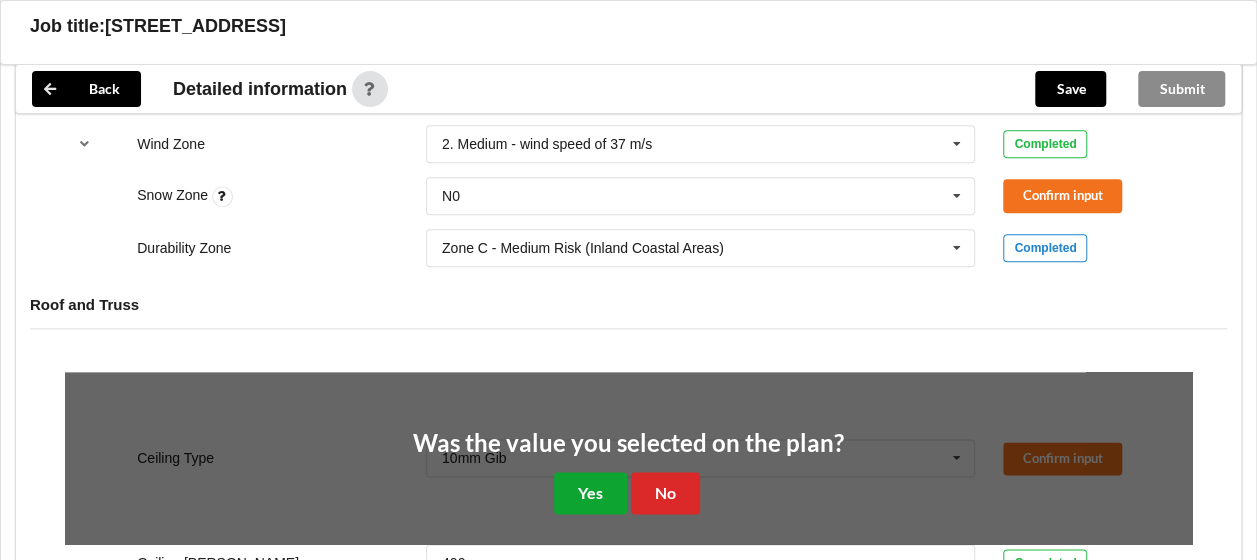 click on "Yes" at bounding box center (590, 492) 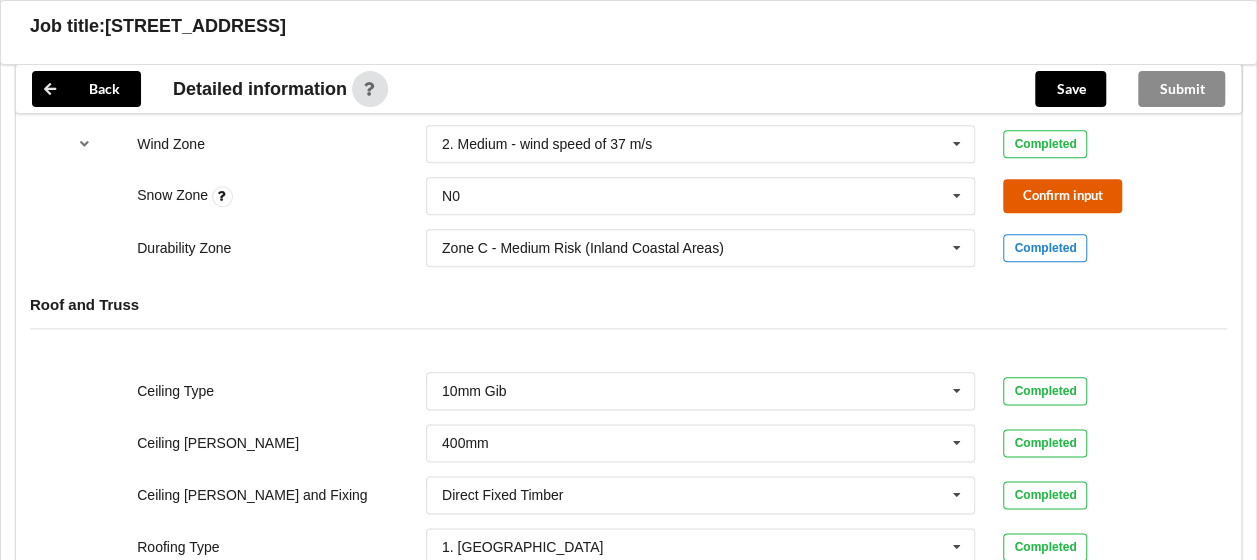 click on "Confirm input" at bounding box center (1062, 195) 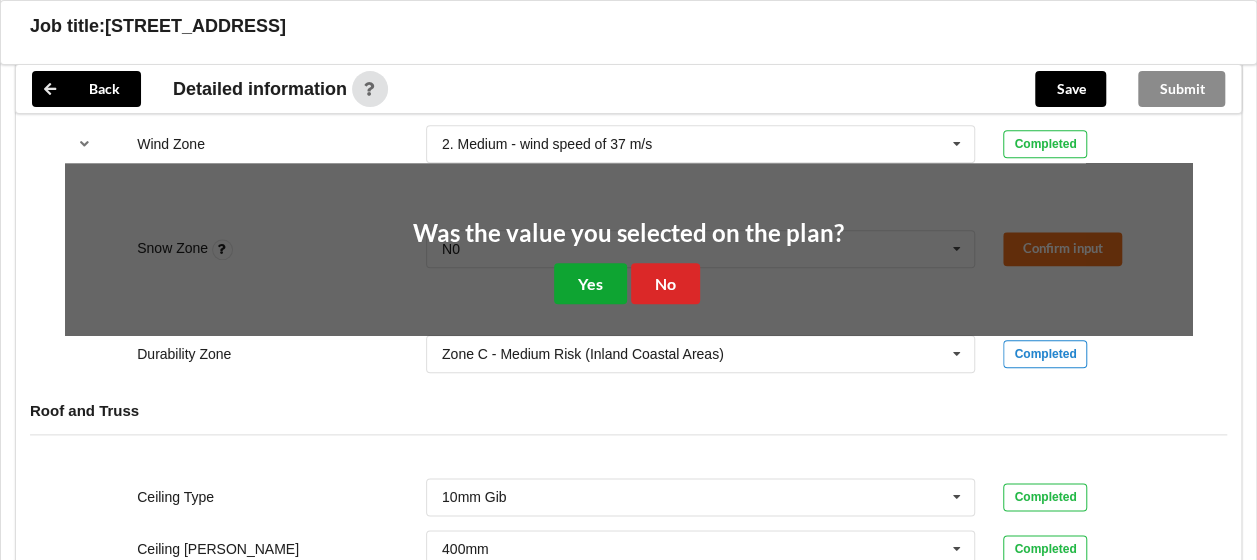 click on "Yes" at bounding box center [590, 283] 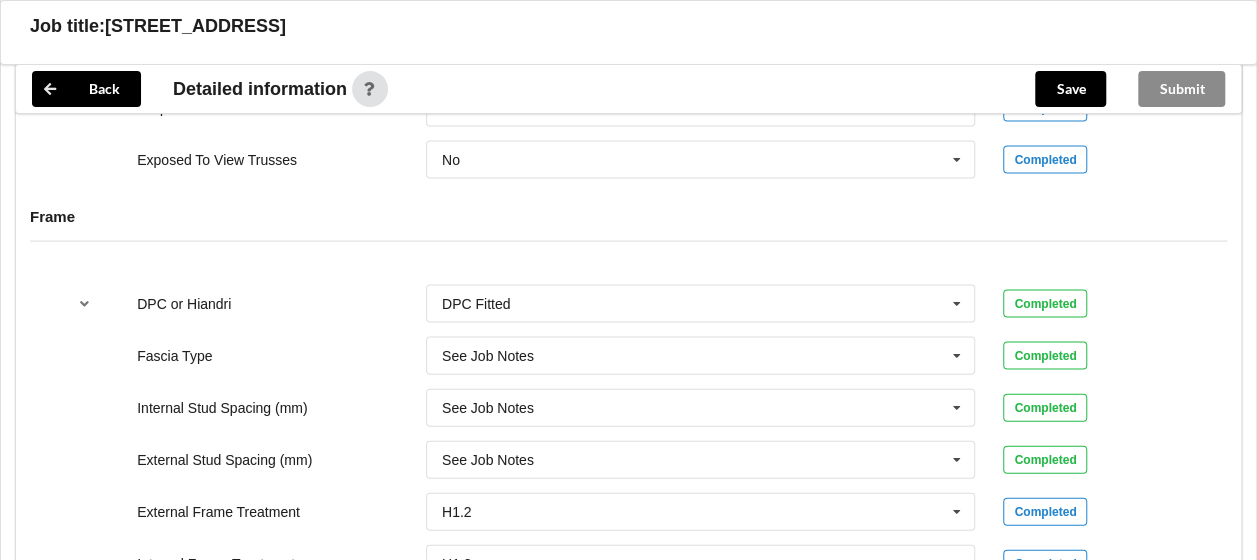 scroll, scrollTop: 1583, scrollLeft: 0, axis: vertical 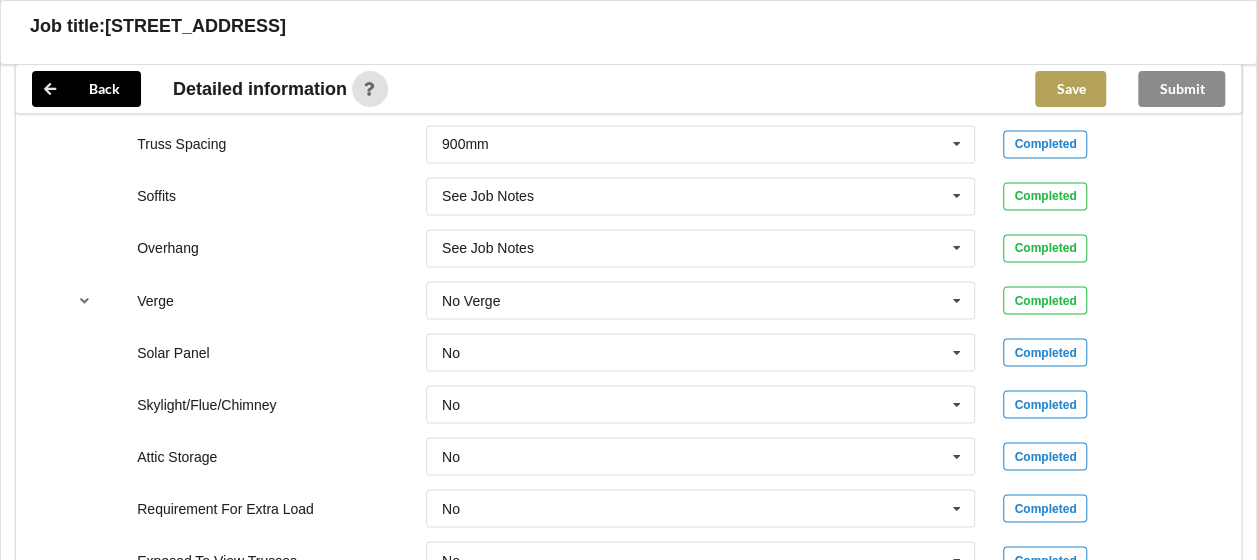 click on "Save" at bounding box center [1070, 89] 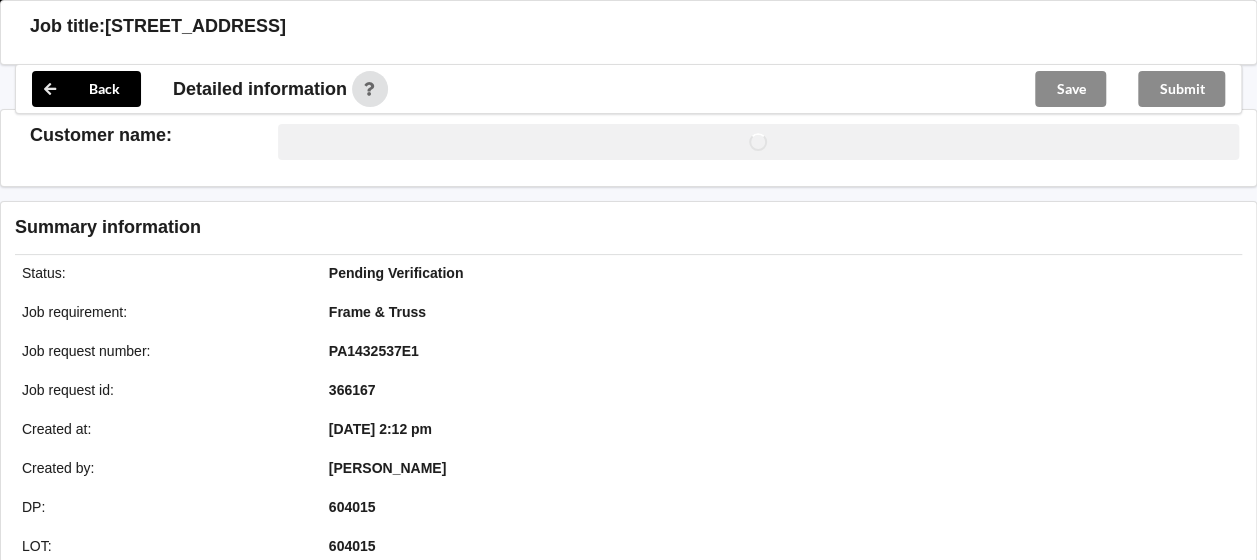 scroll, scrollTop: 1583, scrollLeft: 0, axis: vertical 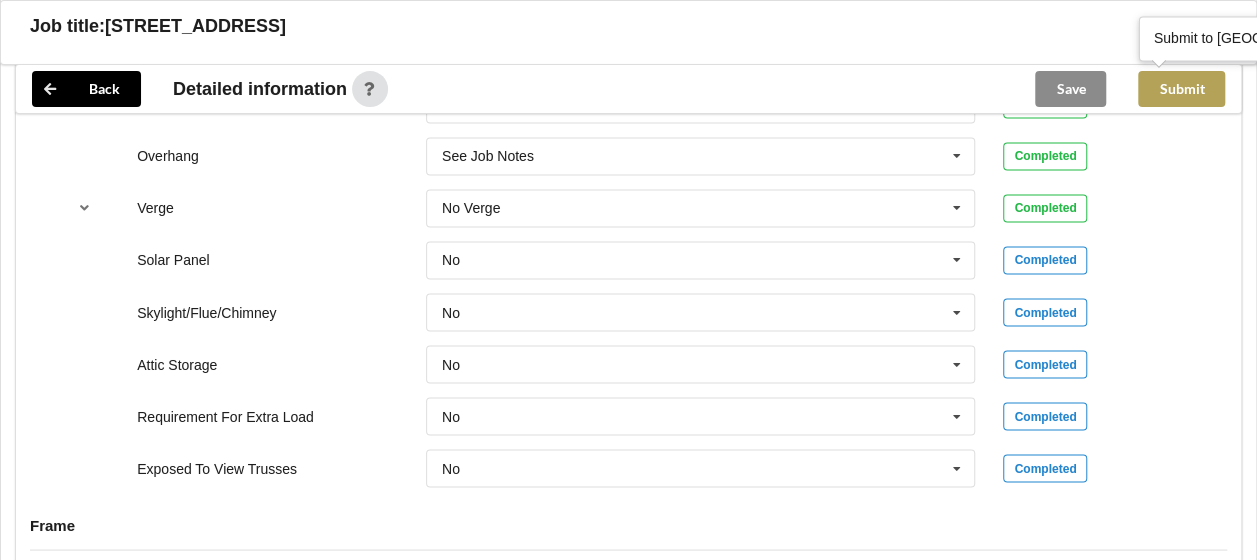 click on "Submit" at bounding box center (1181, 89) 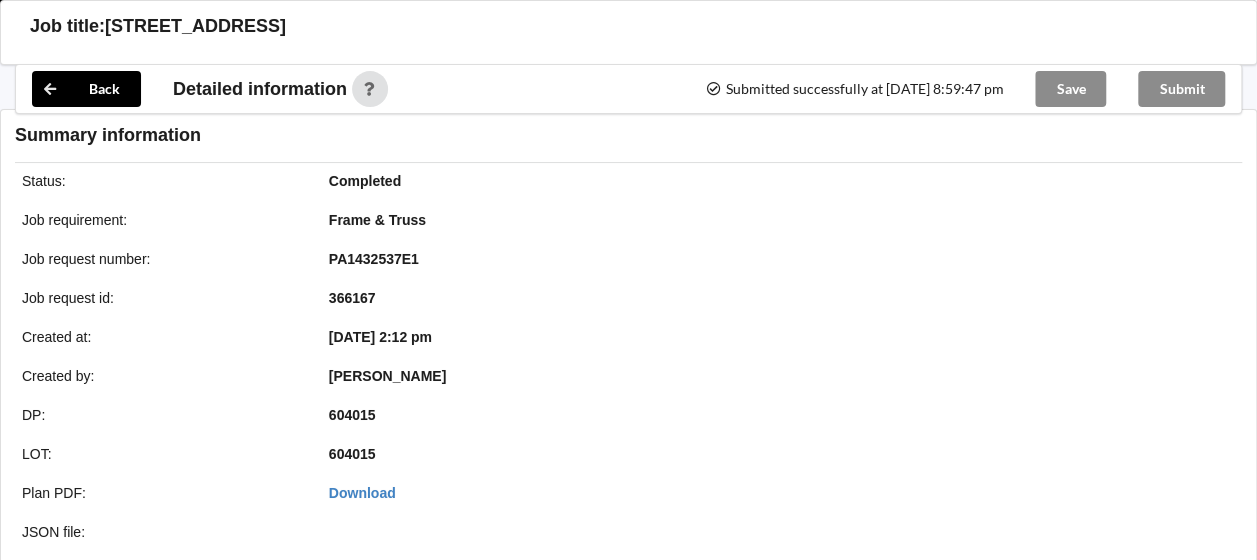 scroll, scrollTop: 1583, scrollLeft: 0, axis: vertical 